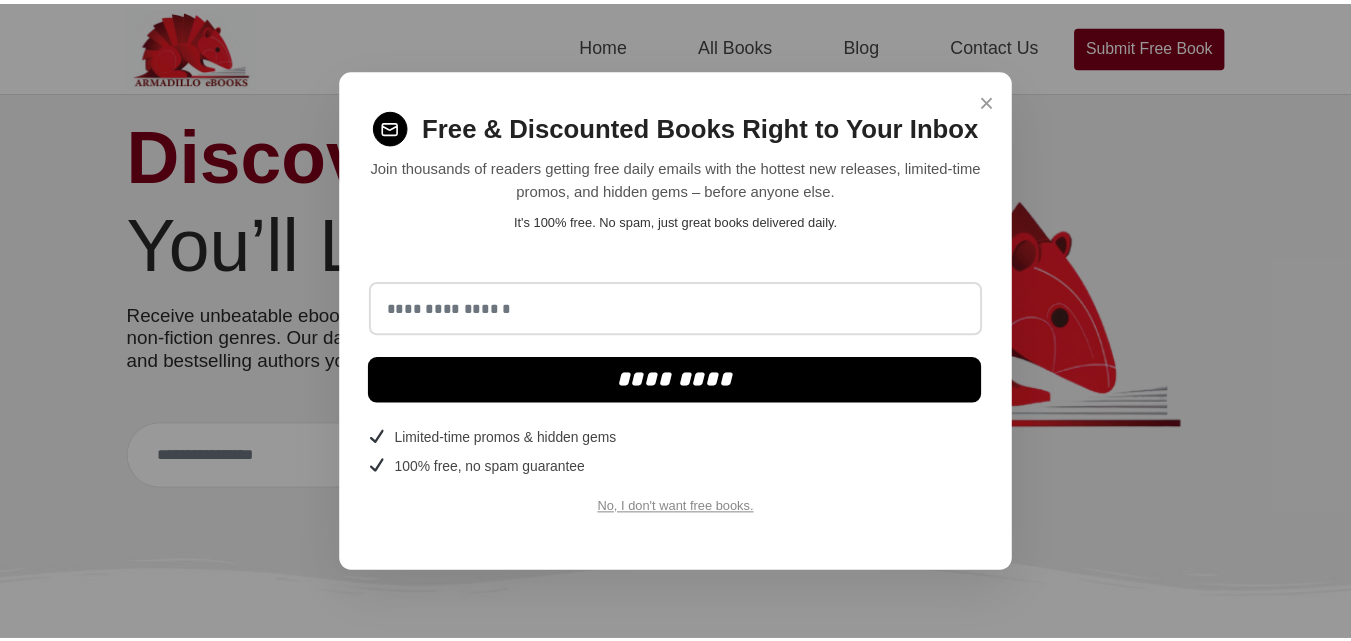 scroll, scrollTop: 0, scrollLeft: 0, axis: both 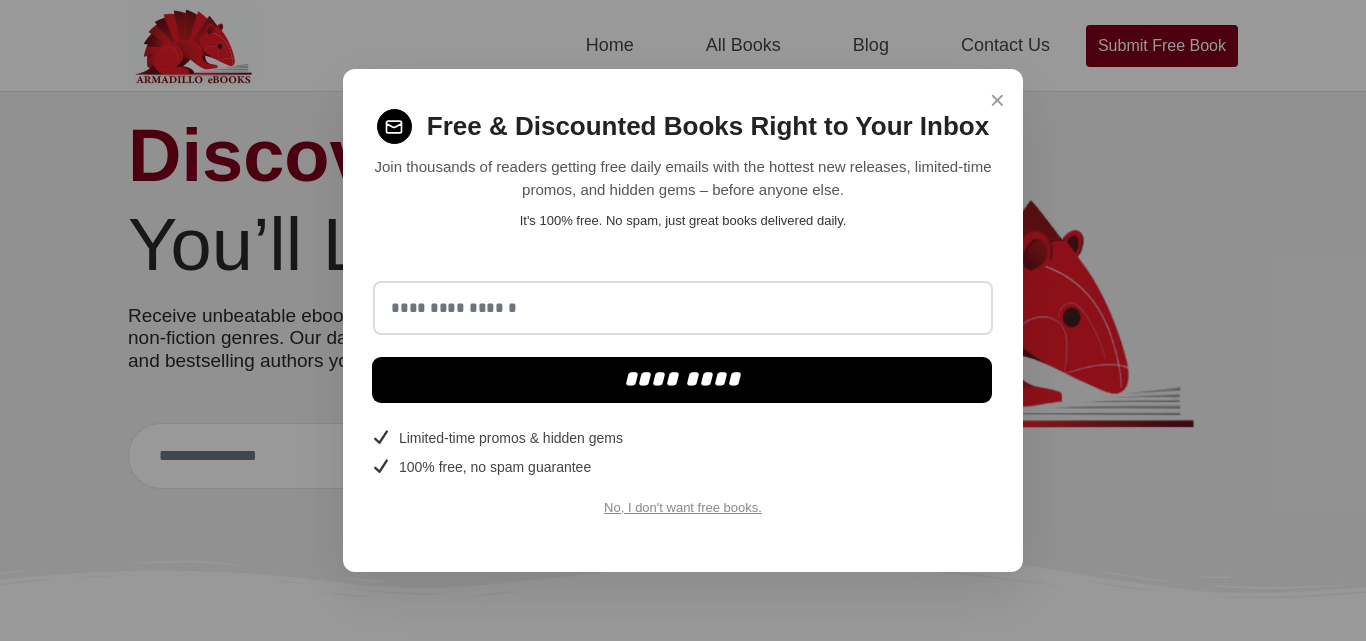 click at bounding box center [683, 308] 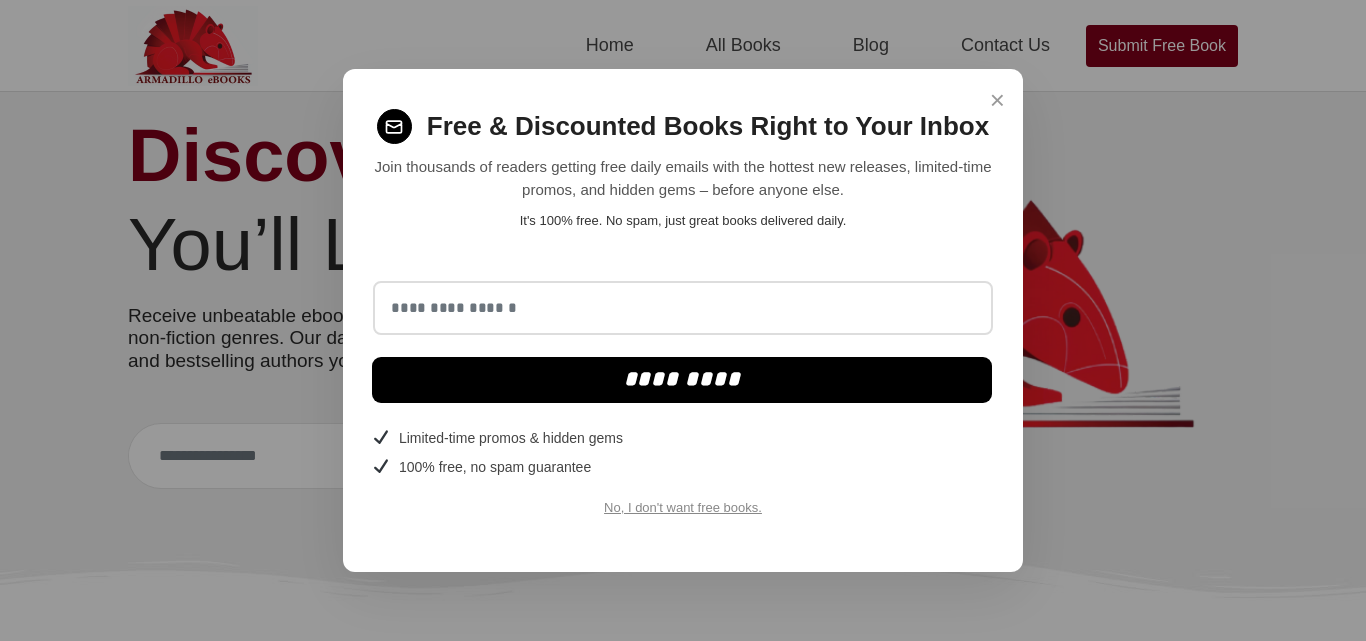 click at bounding box center [683, 308] 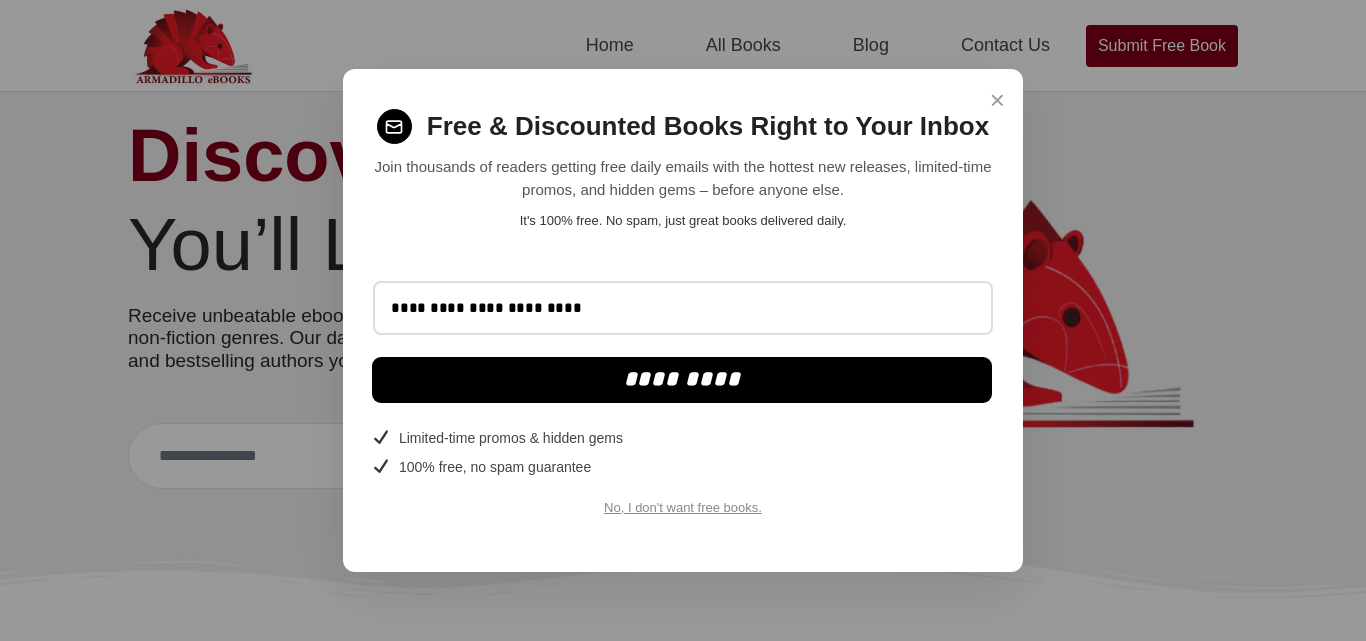 click on "*********" at bounding box center [682, 380] 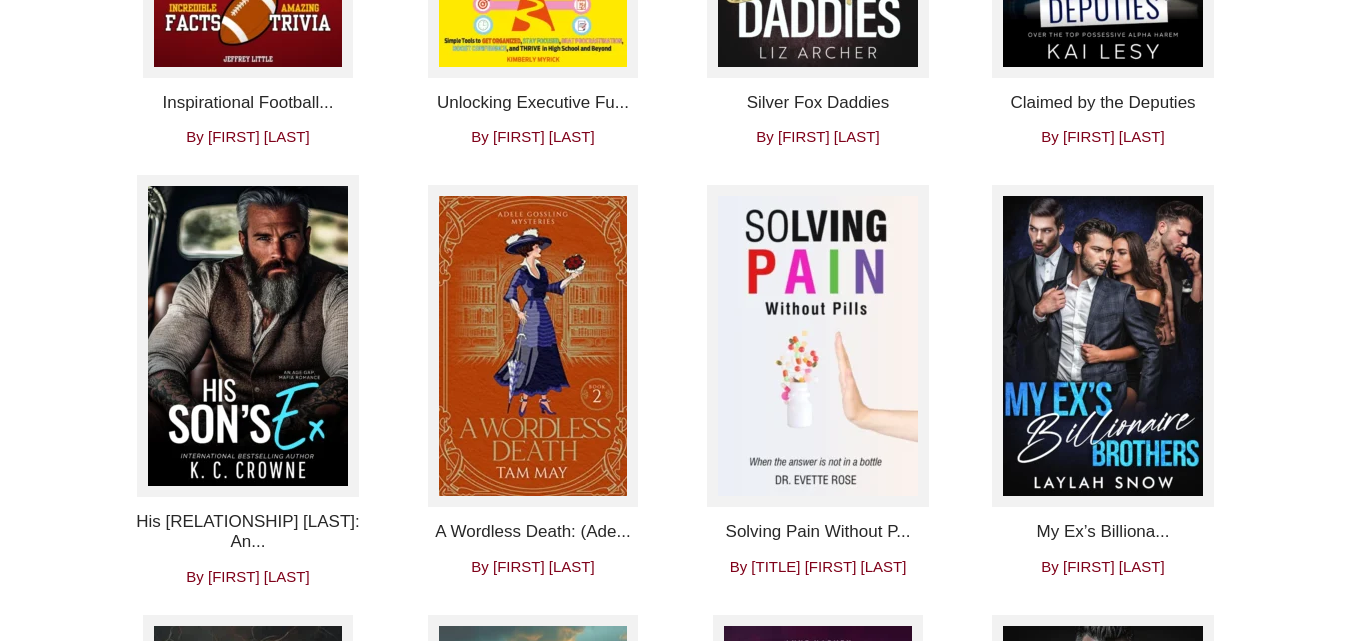 scroll, scrollTop: 2609, scrollLeft: 0, axis: vertical 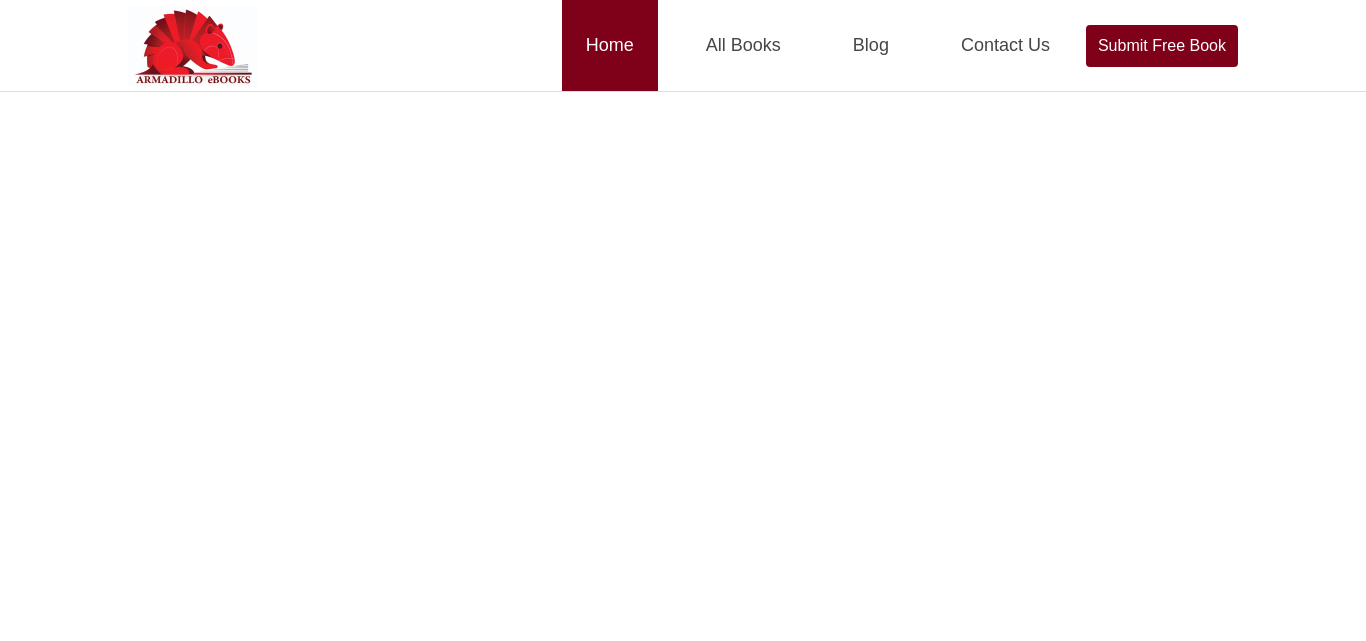 click on "Home" at bounding box center (610, 45) 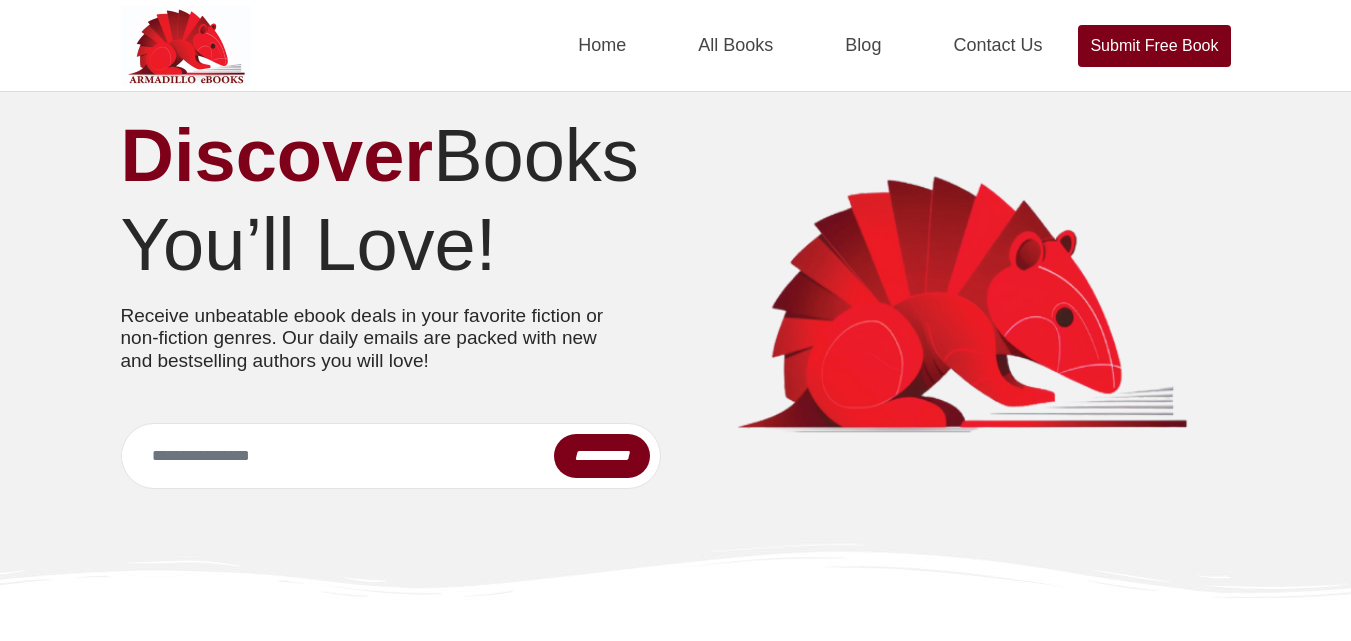 scroll, scrollTop: 0, scrollLeft: 0, axis: both 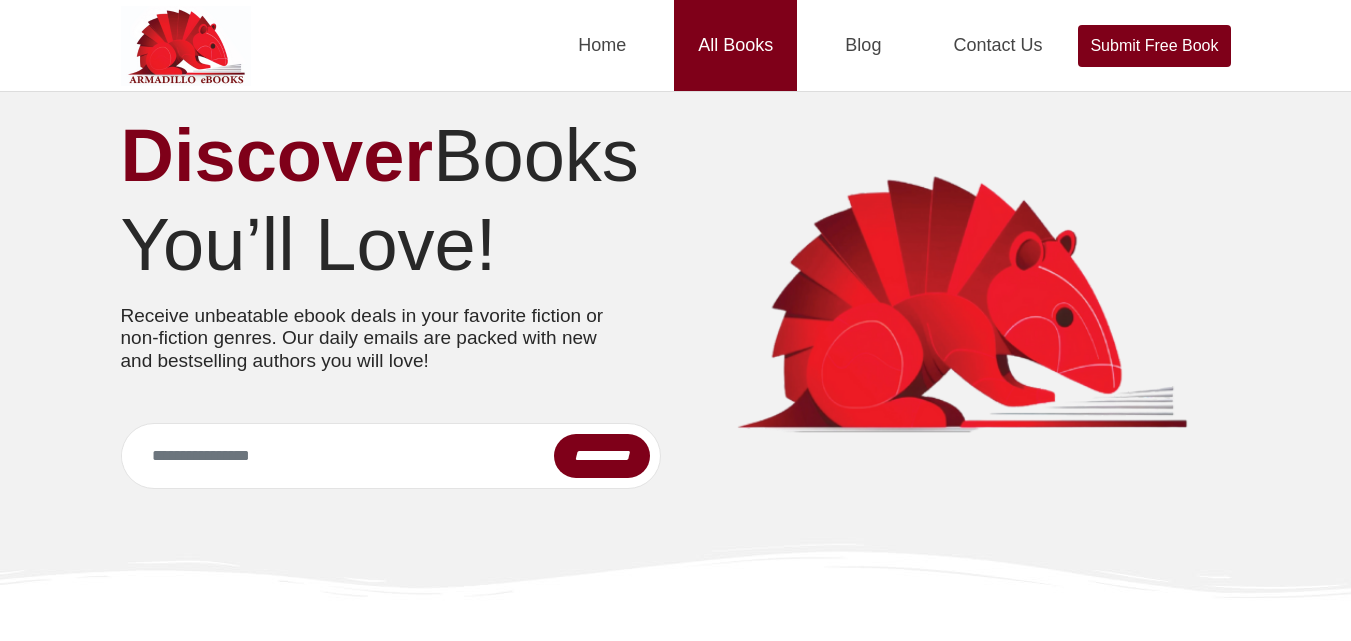 click on "All Books" at bounding box center [735, 45] 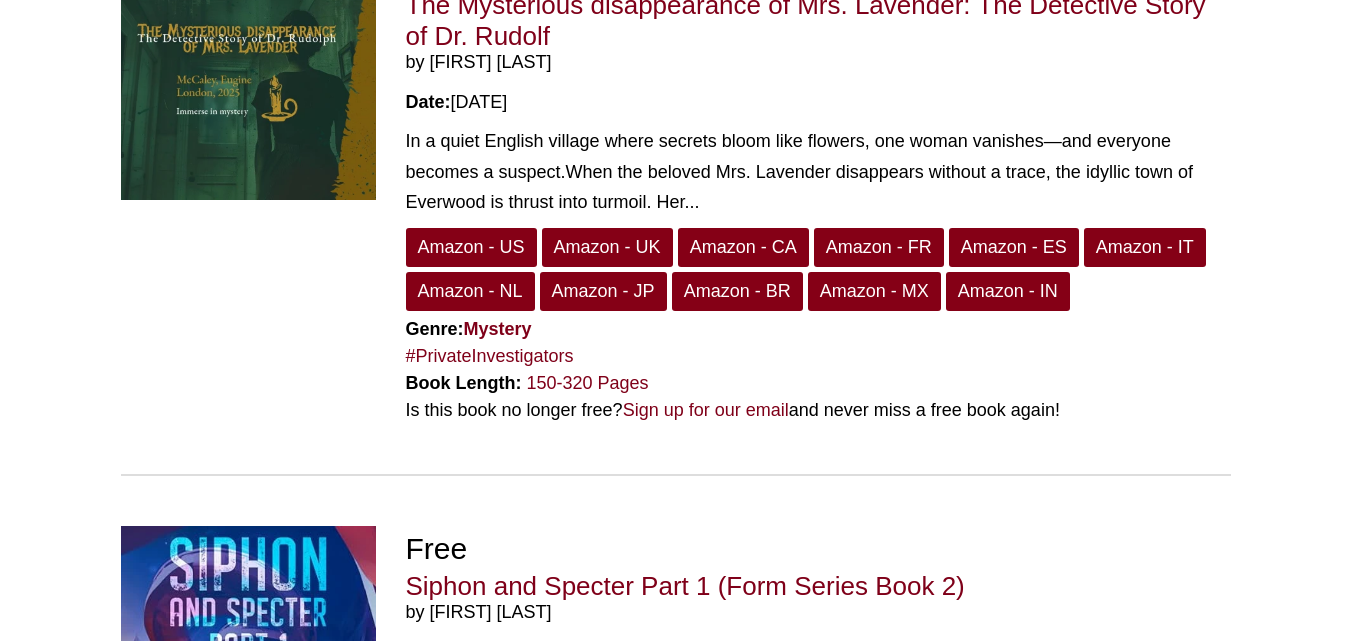 scroll, scrollTop: 0, scrollLeft: 0, axis: both 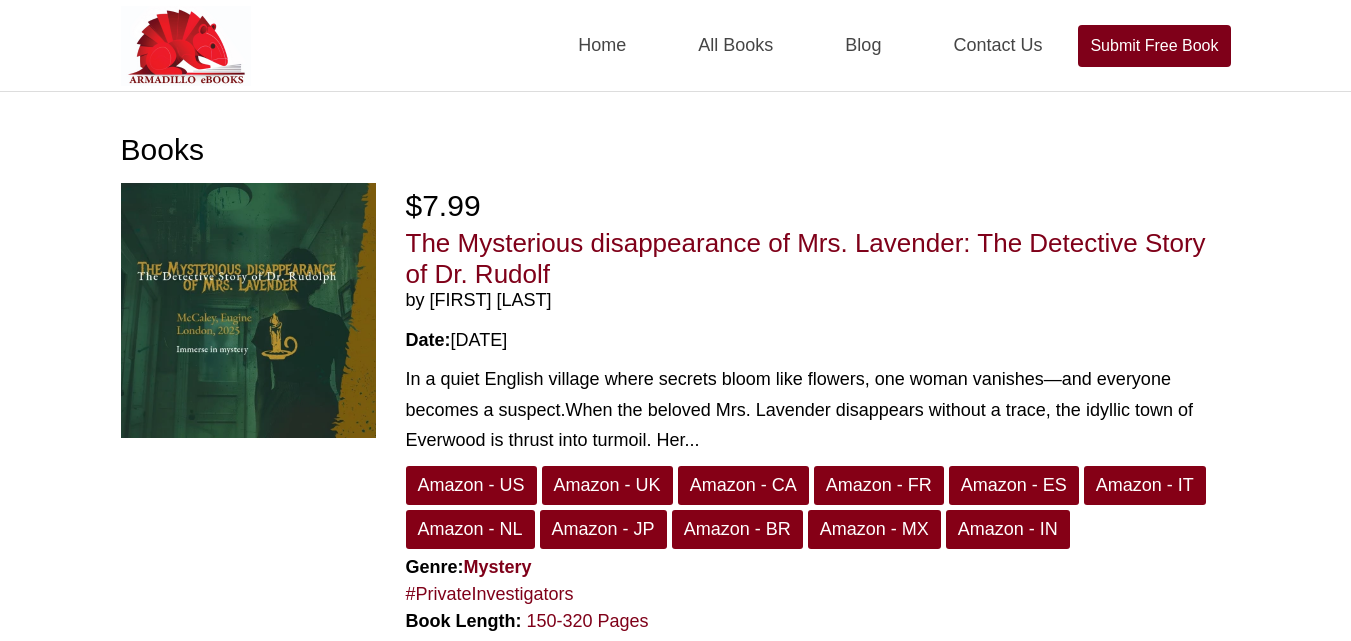 drag, startPoint x: 570, startPoint y: 307, endPoint x: 429, endPoint y: 306, distance: 141.00354 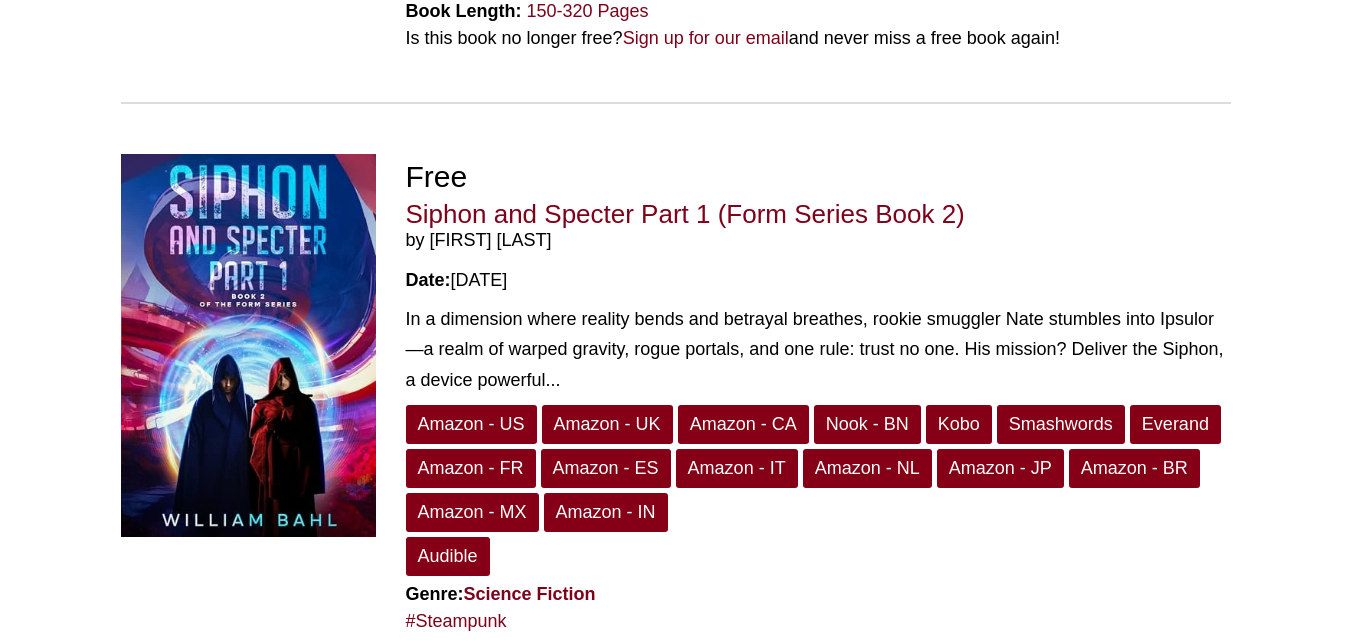 scroll, scrollTop: 615, scrollLeft: 0, axis: vertical 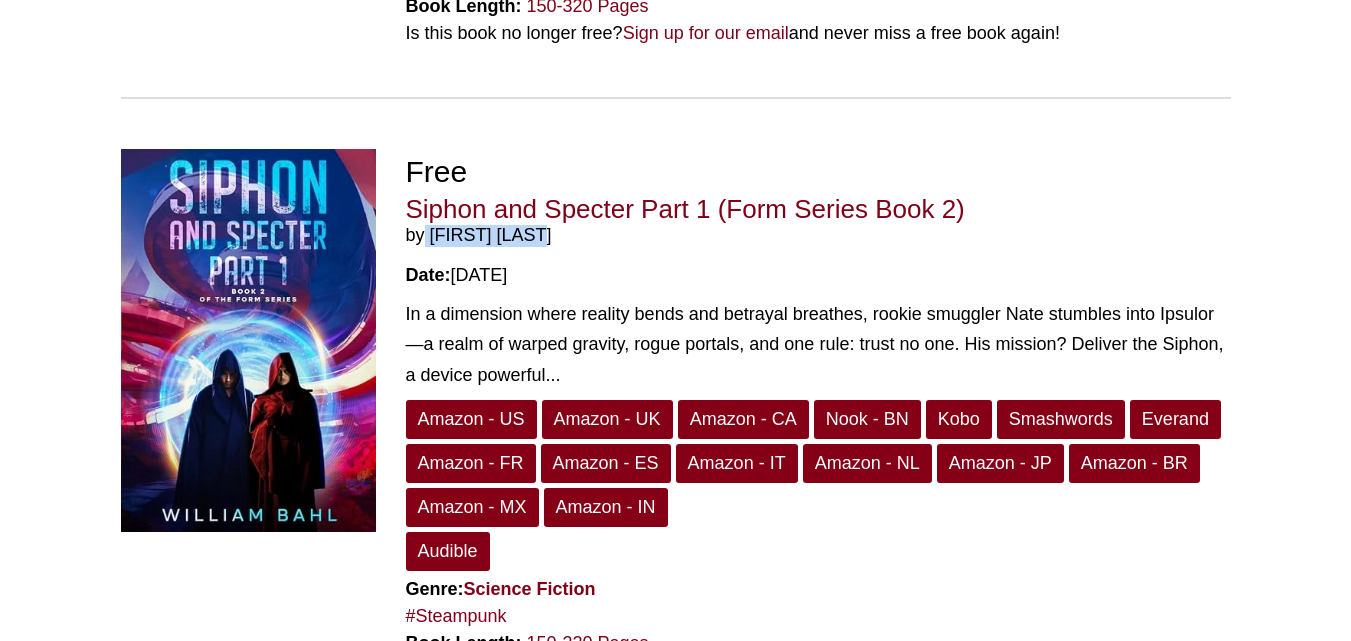 drag, startPoint x: 531, startPoint y: 241, endPoint x: 421, endPoint y: 239, distance: 110.01818 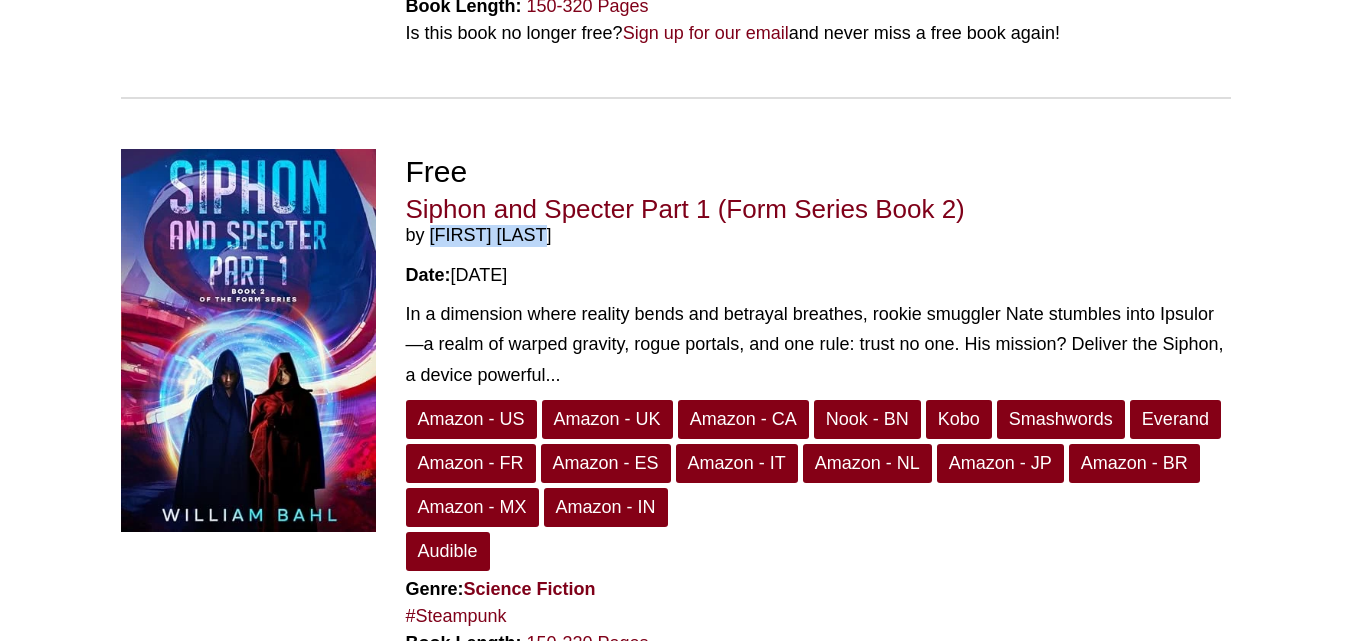 copy on "[FIRST] [LAST]" 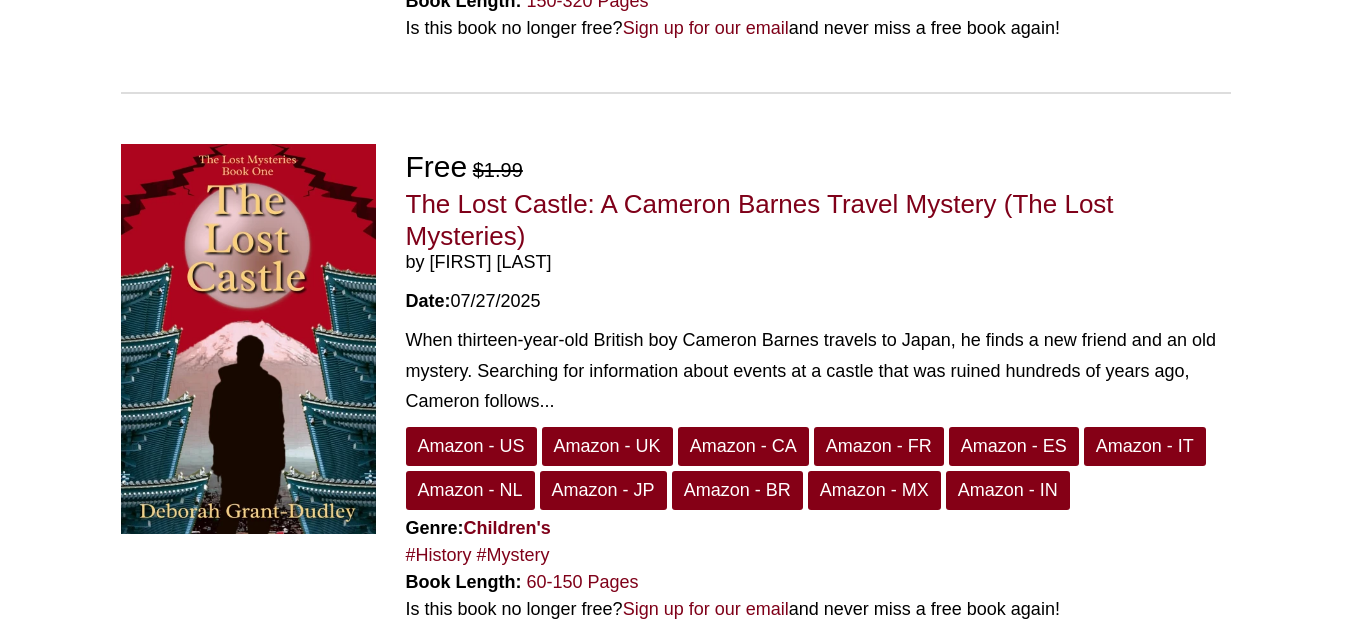 scroll, scrollTop: 1268, scrollLeft: 0, axis: vertical 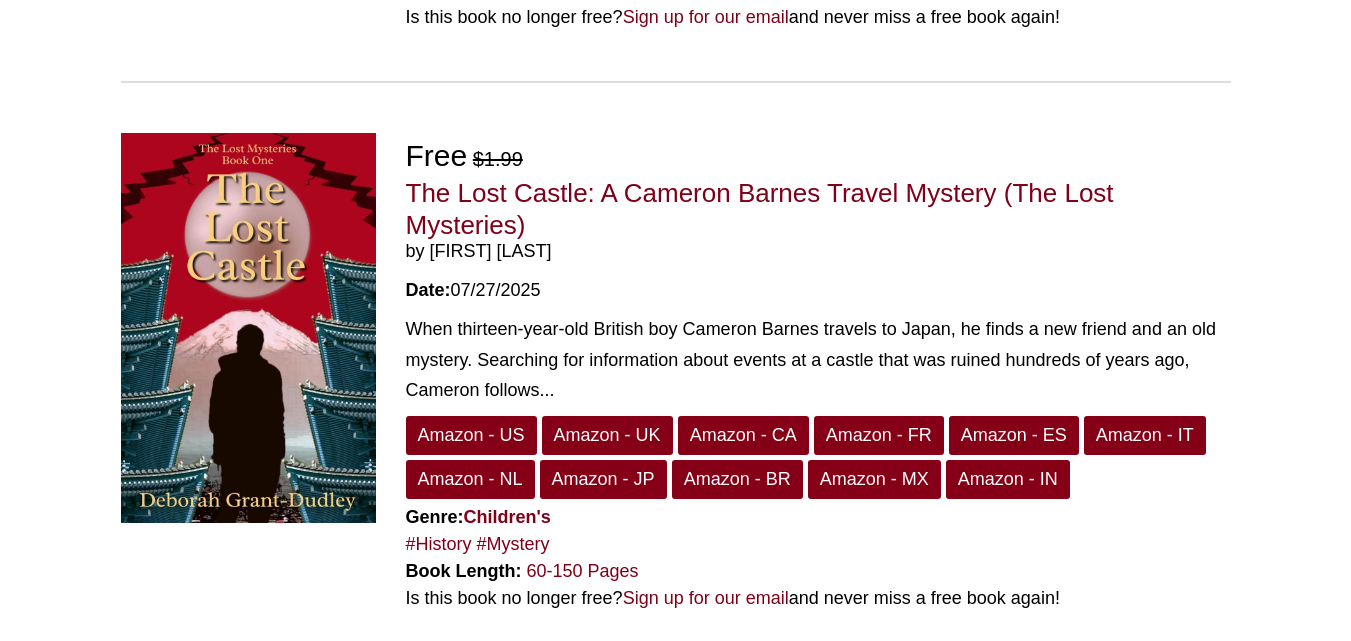 drag, startPoint x: 641, startPoint y: 247, endPoint x: 428, endPoint y: 253, distance: 213.08449 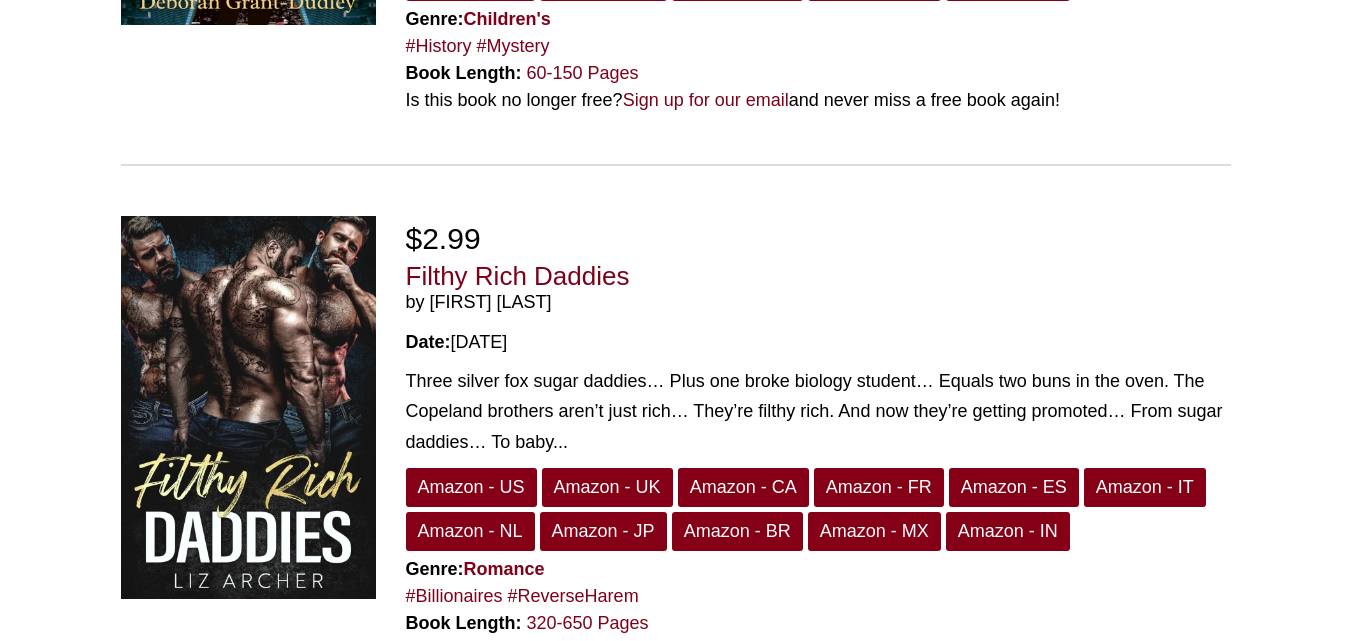 scroll, scrollTop: 1767, scrollLeft: 0, axis: vertical 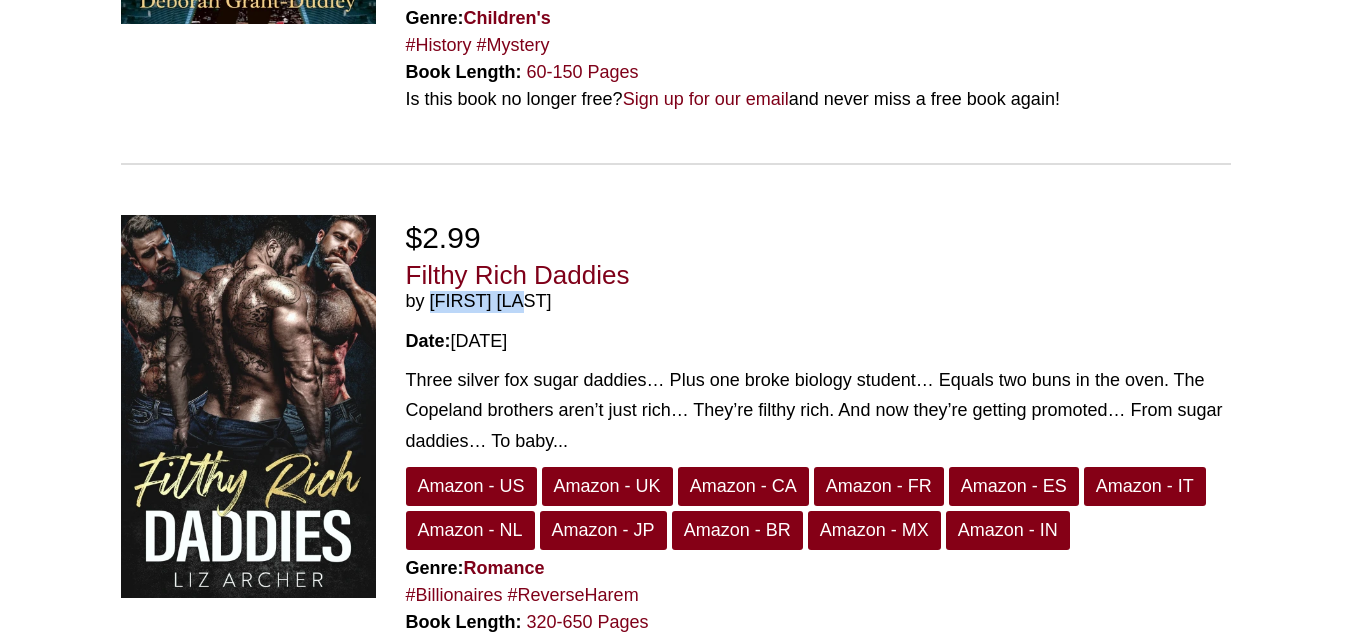 drag, startPoint x: 526, startPoint y: 308, endPoint x: 426, endPoint y: 302, distance: 100.17984 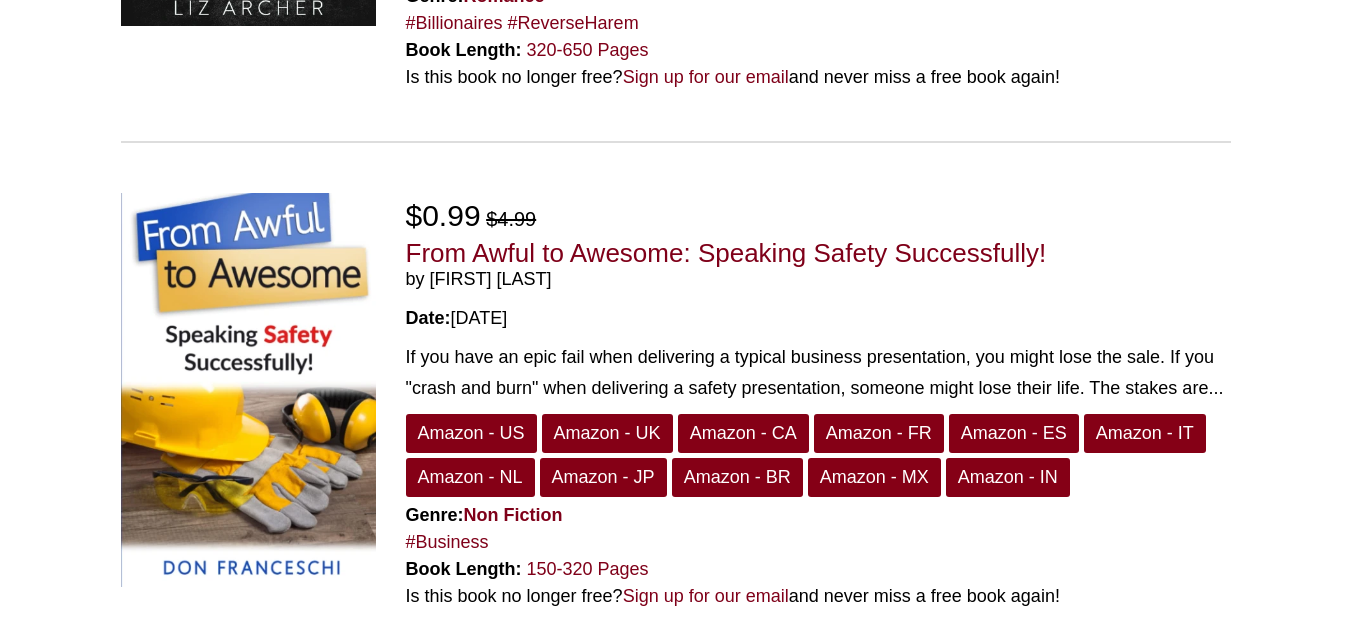 scroll, scrollTop: 2340, scrollLeft: 0, axis: vertical 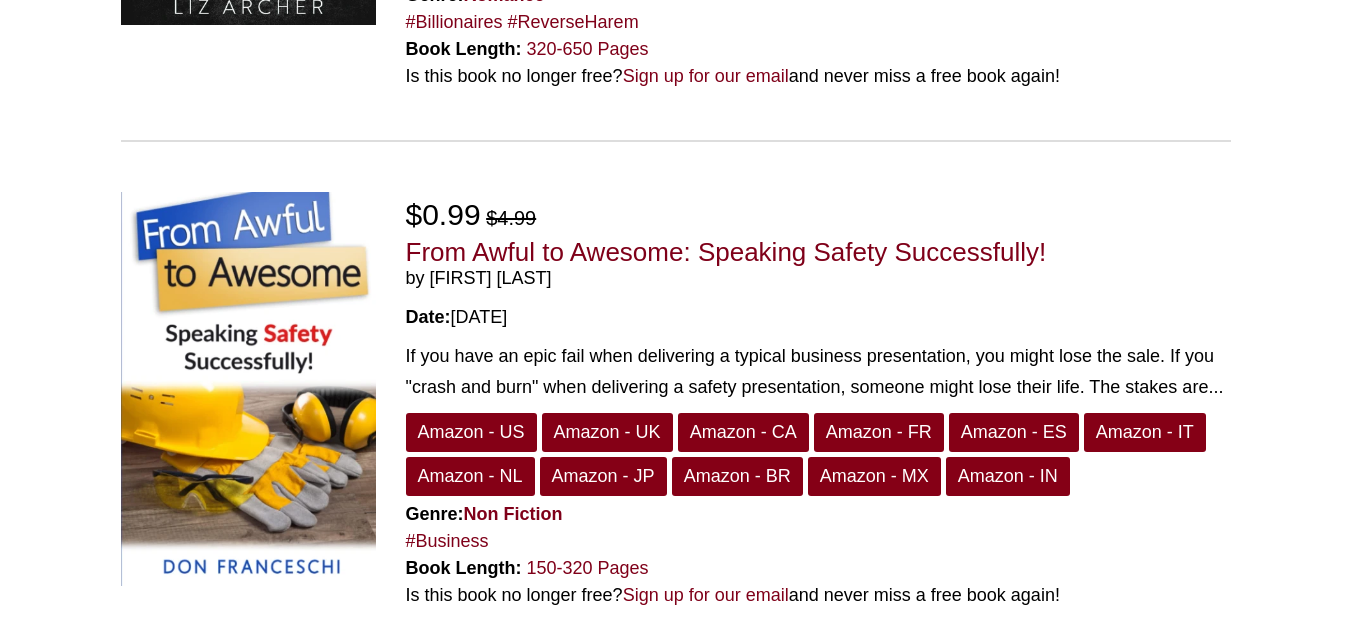 drag, startPoint x: 562, startPoint y: 279, endPoint x: 426, endPoint y: 278, distance: 136.00368 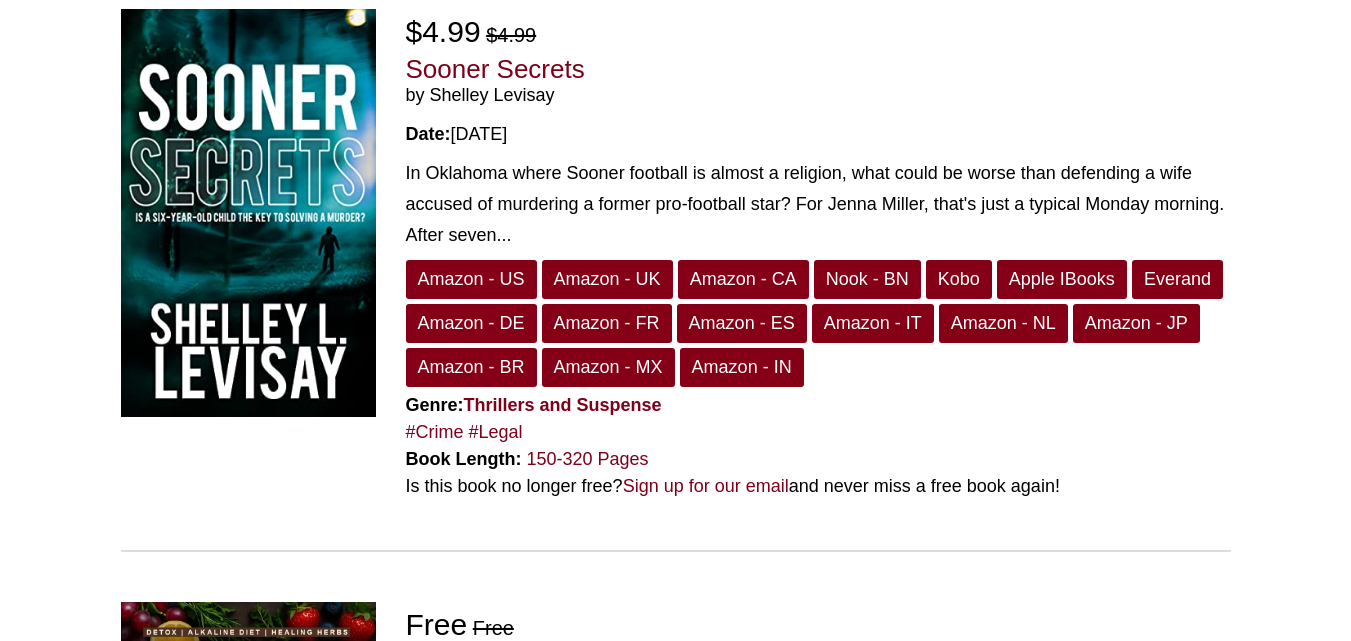 scroll, scrollTop: 3043, scrollLeft: 0, axis: vertical 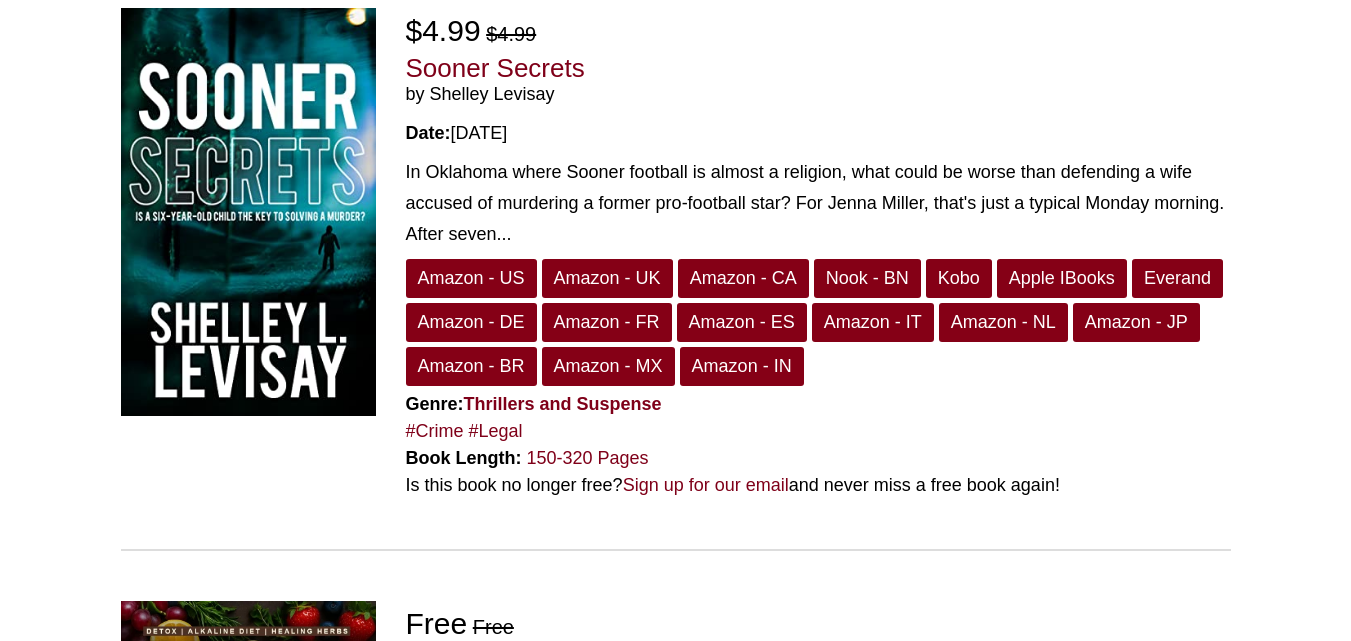 drag, startPoint x: 568, startPoint y: 100, endPoint x: 431, endPoint y: 101, distance: 137.00365 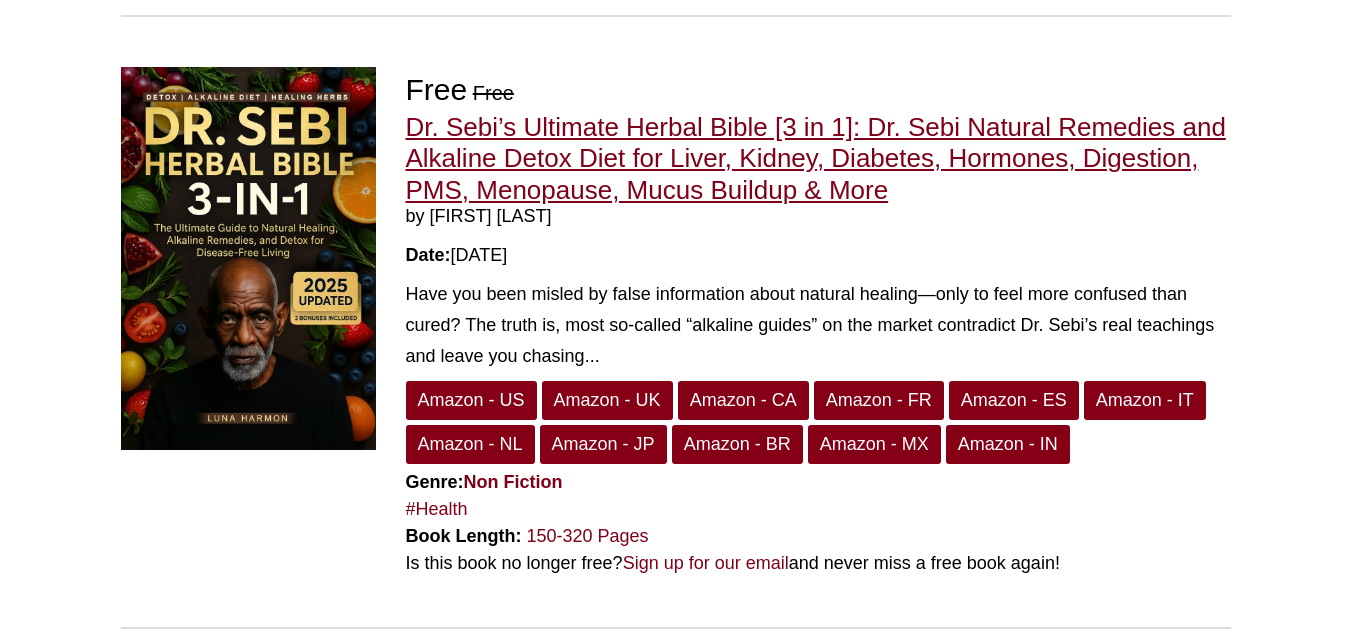 scroll, scrollTop: 3578, scrollLeft: 0, axis: vertical 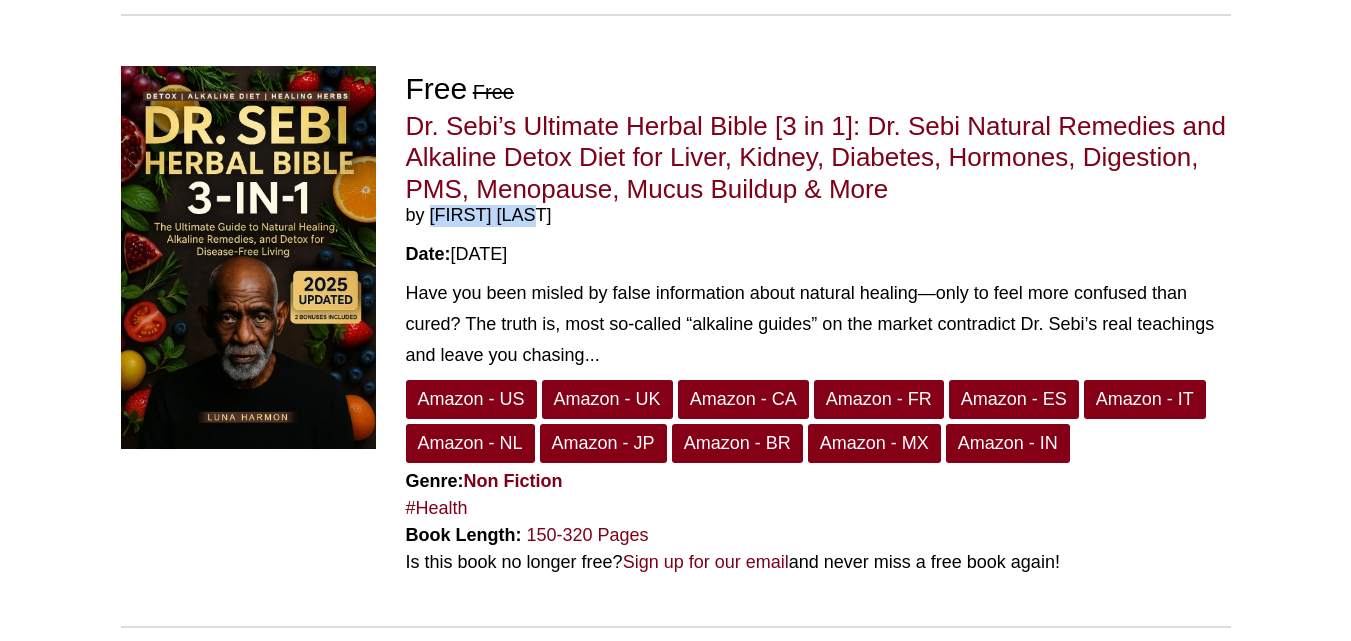 drag, startPoint x: 560, startPoint y: 211, endPoint x: 426, endPoint y: 223, distance: 134.53624 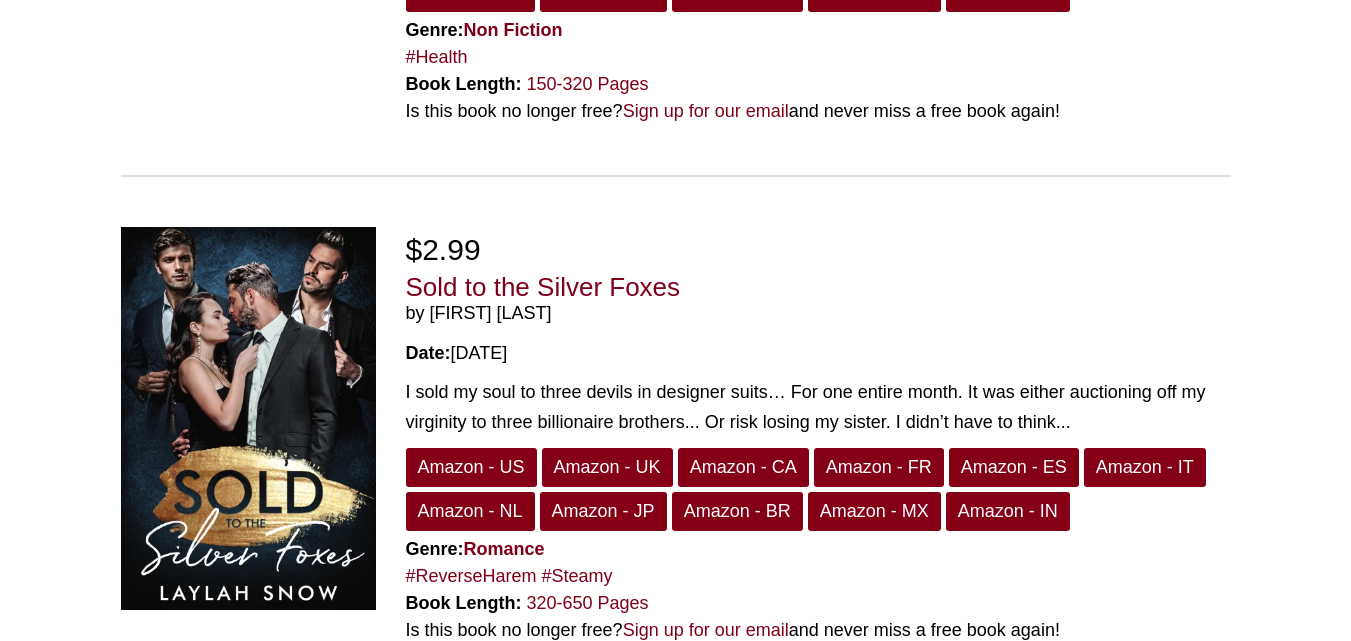 scroll, scrollTop: 4043, scrollLeft: 0, axis: vertical 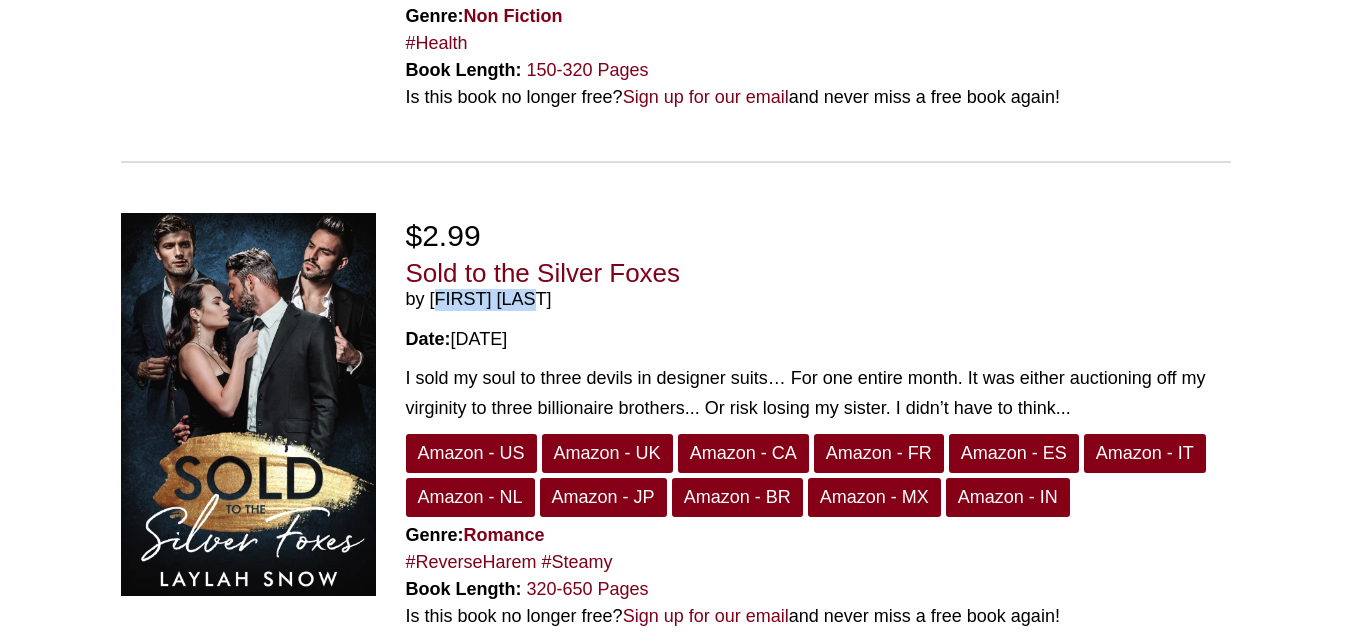 drag, startPoint x: 548, startPoint y: 303, endPoint x: 431, endPoint y: 295, distance: 117.273186 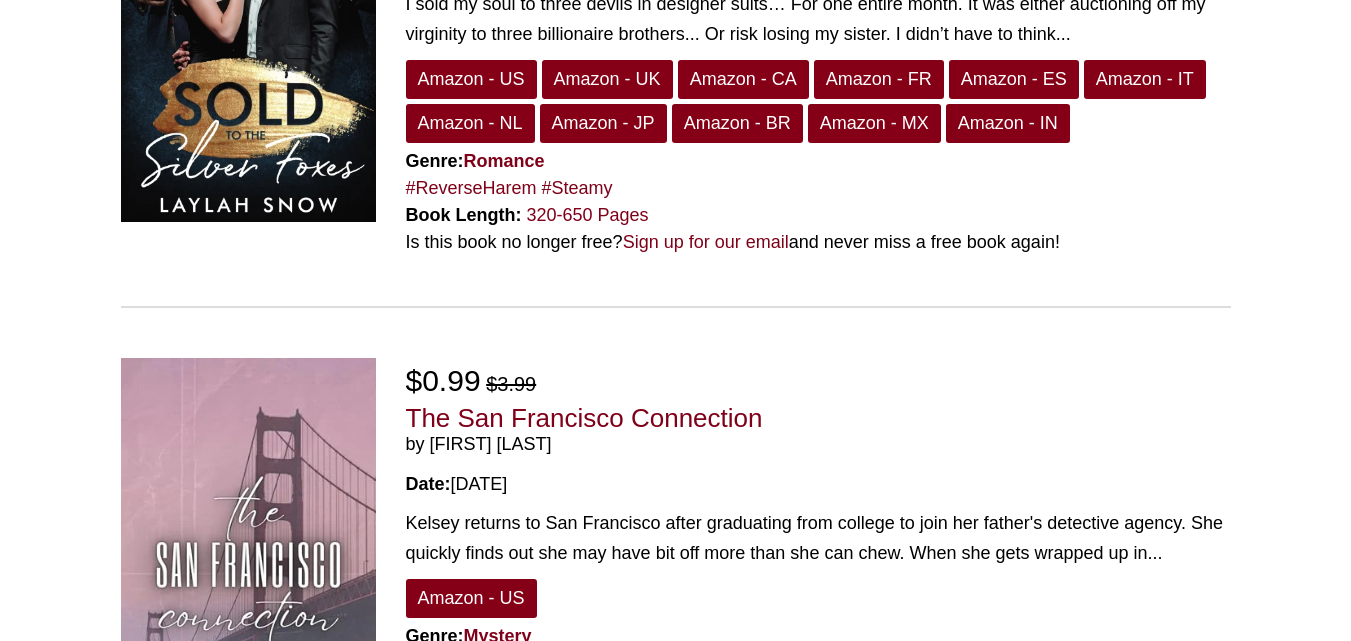 scroll, scrollTop: 4556, scrollLeft: 0, axis: vertical 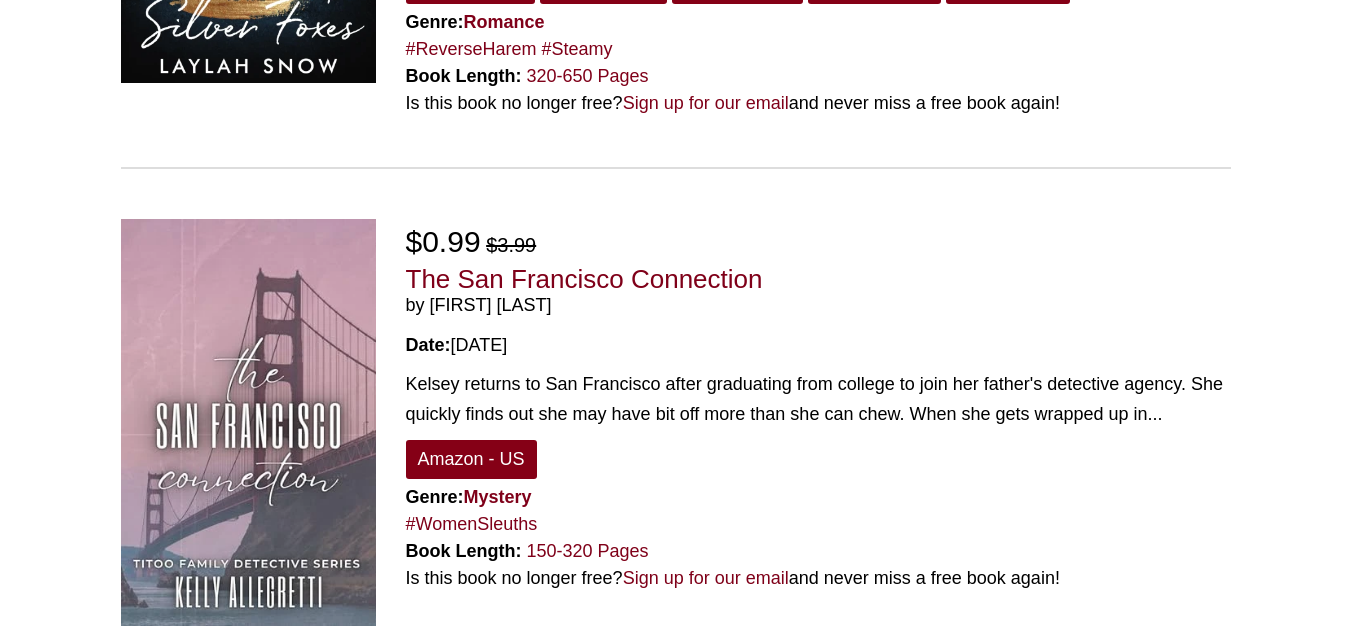 drag, startPoint x: 554, startPoint y: 305, endPoint x: 428, endPoint y: 307, distance: 126.01587 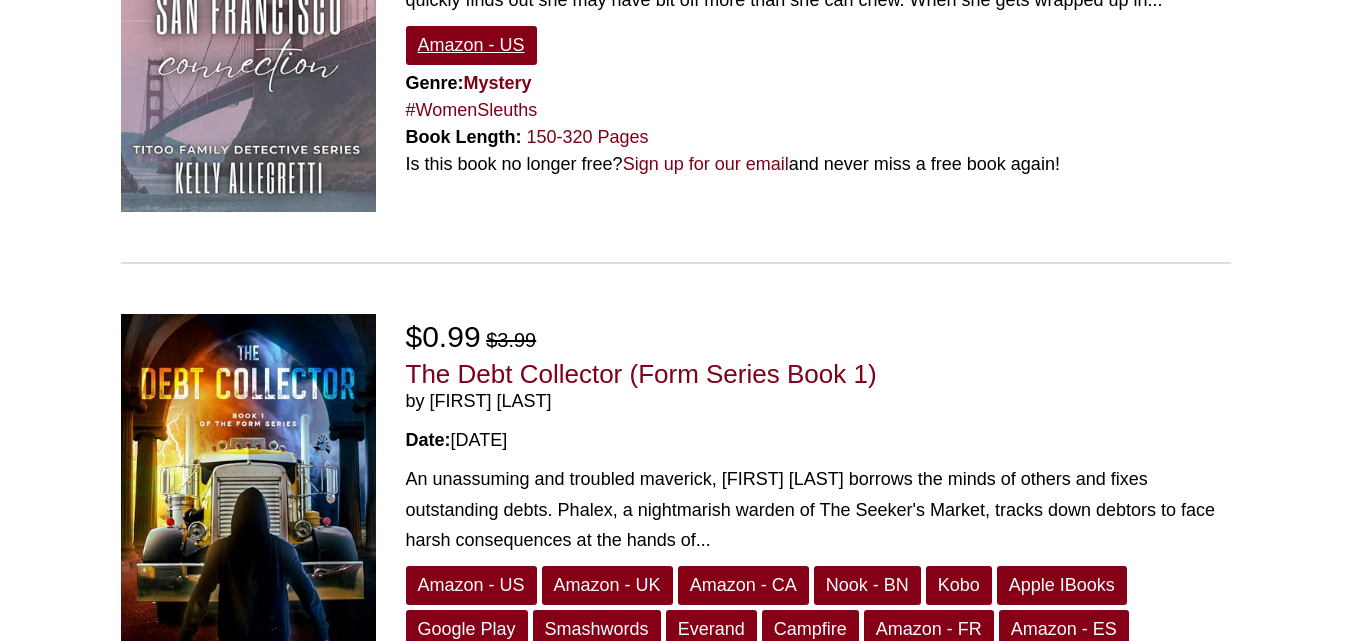 scroll, scrollTop: 4971, scrollLeft: 0, axis: vertical 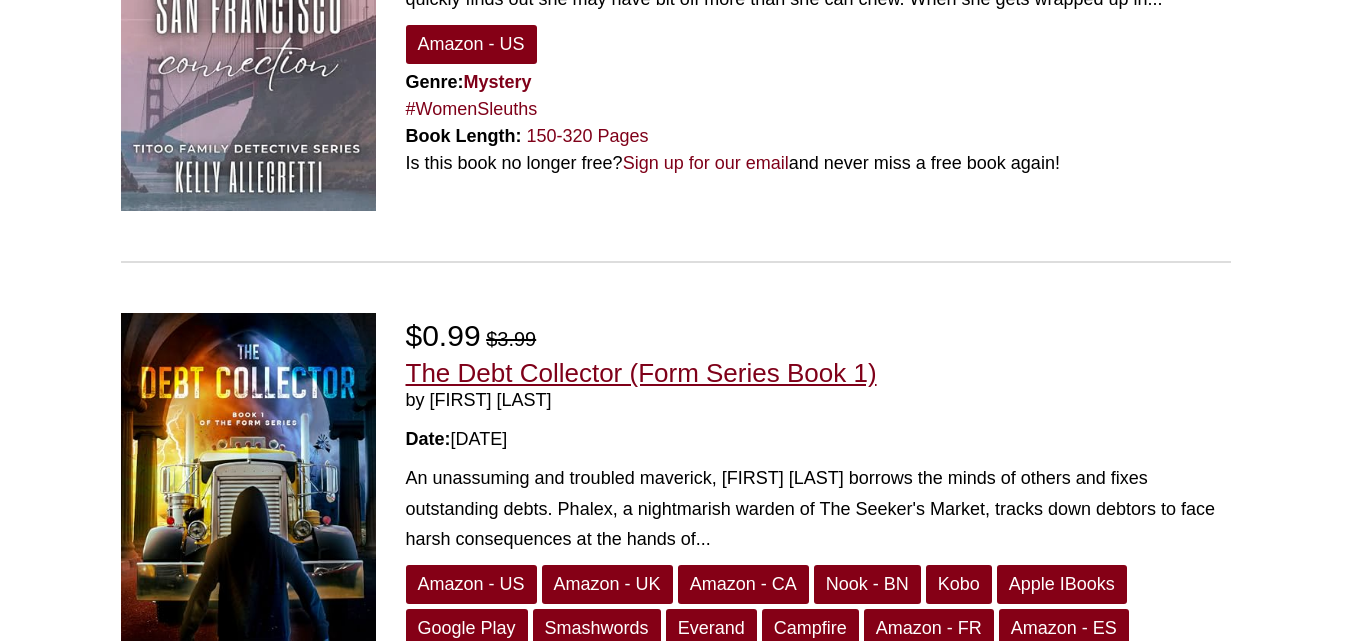 drag, startPoint x: 546, startPoint y: 412, endPoint x: 701, endPoint y: 383, distance: 157.68958 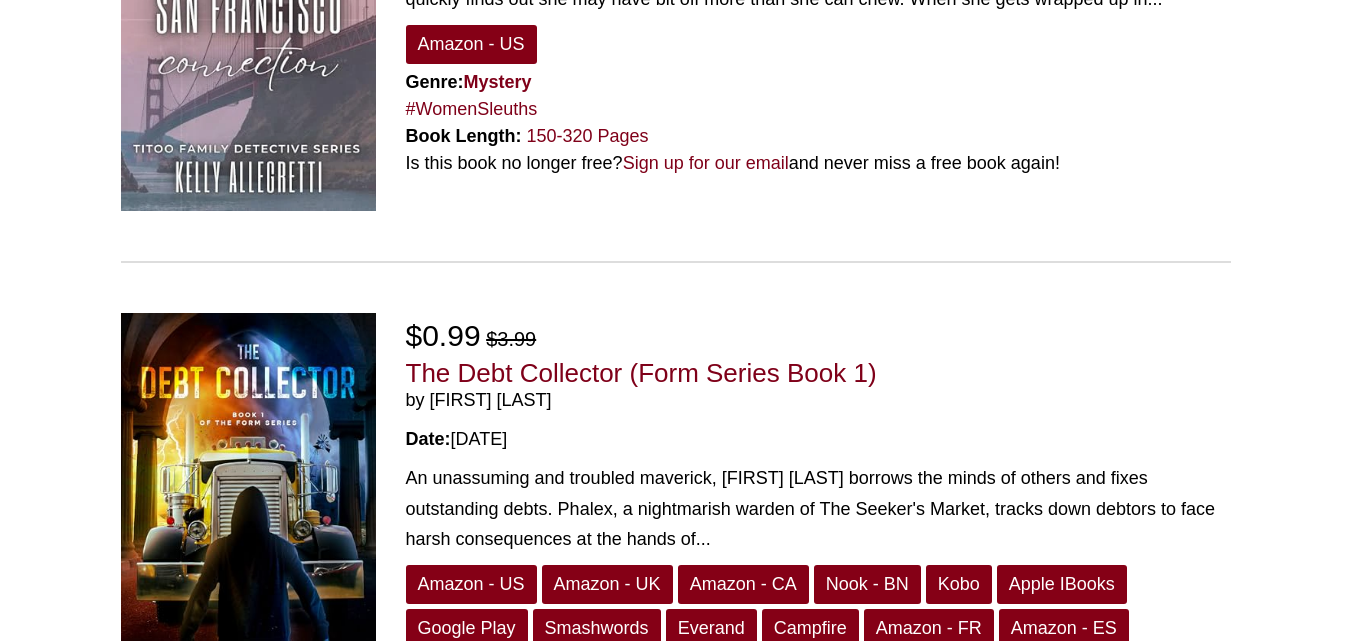 click on "Books
$7.99
The Mysterious disappearance of Mrs. Lavender: The Detective Story of Dr. Rudolf  by [FIRST] [LAST]
Date:  [DATE]
In a quiet English village where secrets bloom like flowers, one woman vanishes—and everyone becomes a suspect.When the beloved Mrs. Lavender disappears without a trace, the idyllic town of Everwood is thrust into turmoil. Her...
Amazon - US
Amazon - UK
Amazon - CA
Amazon - FR
Amazon - ES
Amazon - IT
Amazon - NL
Amazon - JP
Amazon - BR
Amazon - MX
Amazon - IN
Genre:  Mystery #PrivateInvestigators
Book Length:   150-320 Pages
Is this book no longer free?  Sign up for our email  and never miss a free book again!
Free
Siphon and Specter Part 1 (Form Series Book 2)  by [FIRST] [LAST]
Date:" at bounding box center [676, -1931] 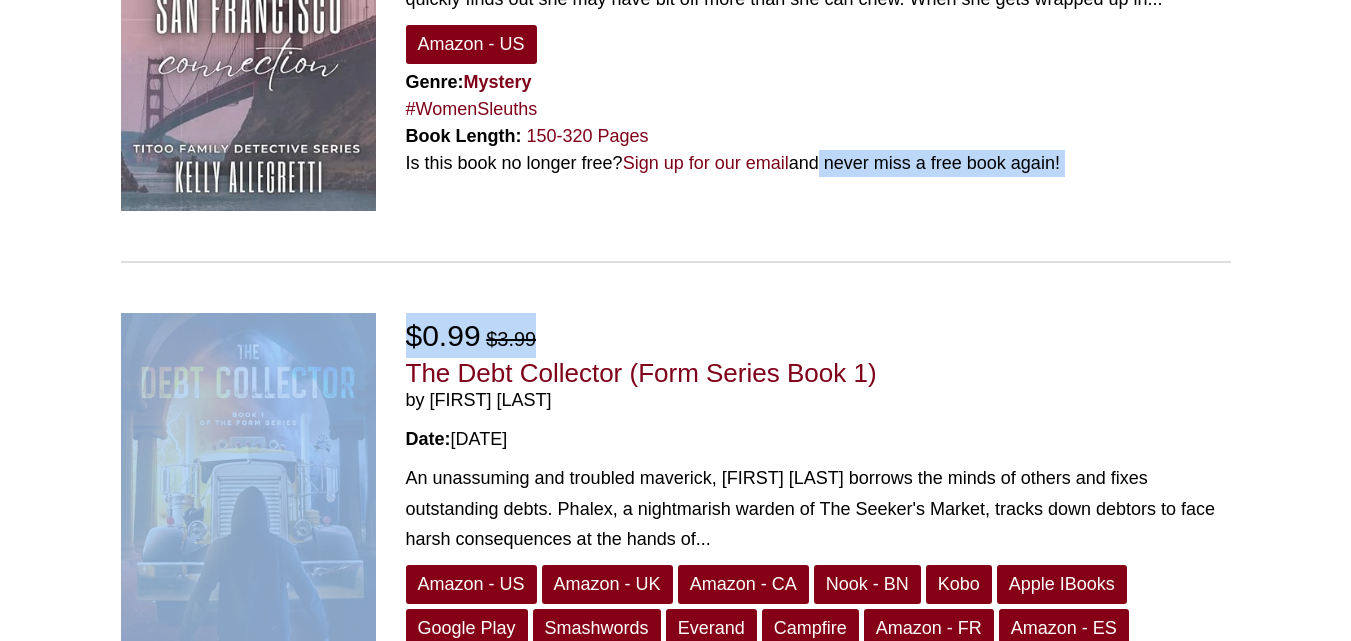 drag, startPoint x: 784, startPoint y: 296, endPoint x: 835, endPoint y: 224, distance: 88.23265 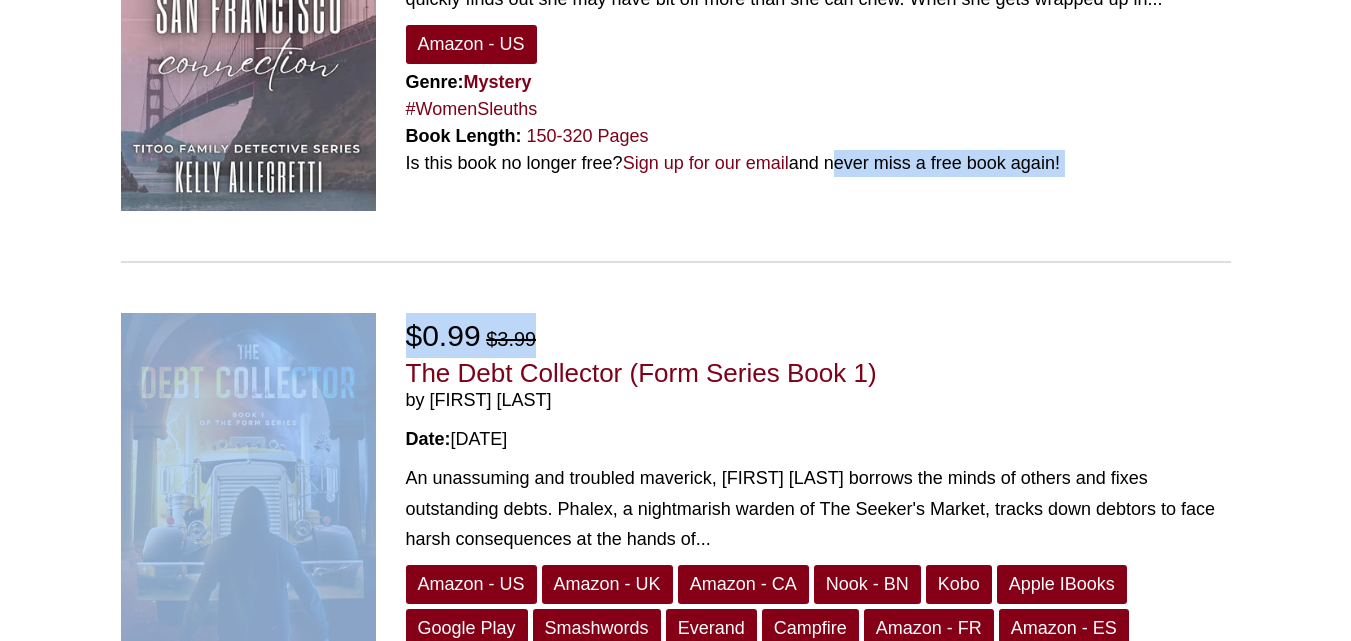 click on "$0.99
$3.99" at bounding box center (818, 335) 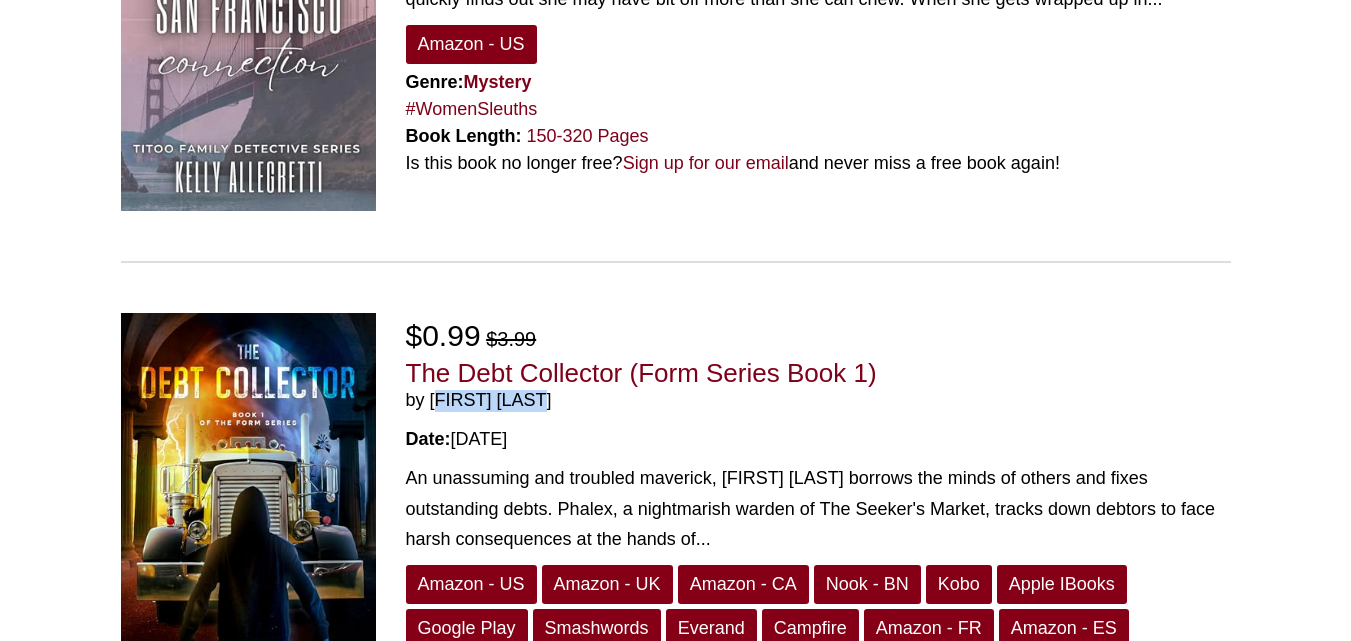 drag, startPoint x: 545, startPoint y: 401, endPoint x: 428, endPoint y: 392, distance: 117.34564 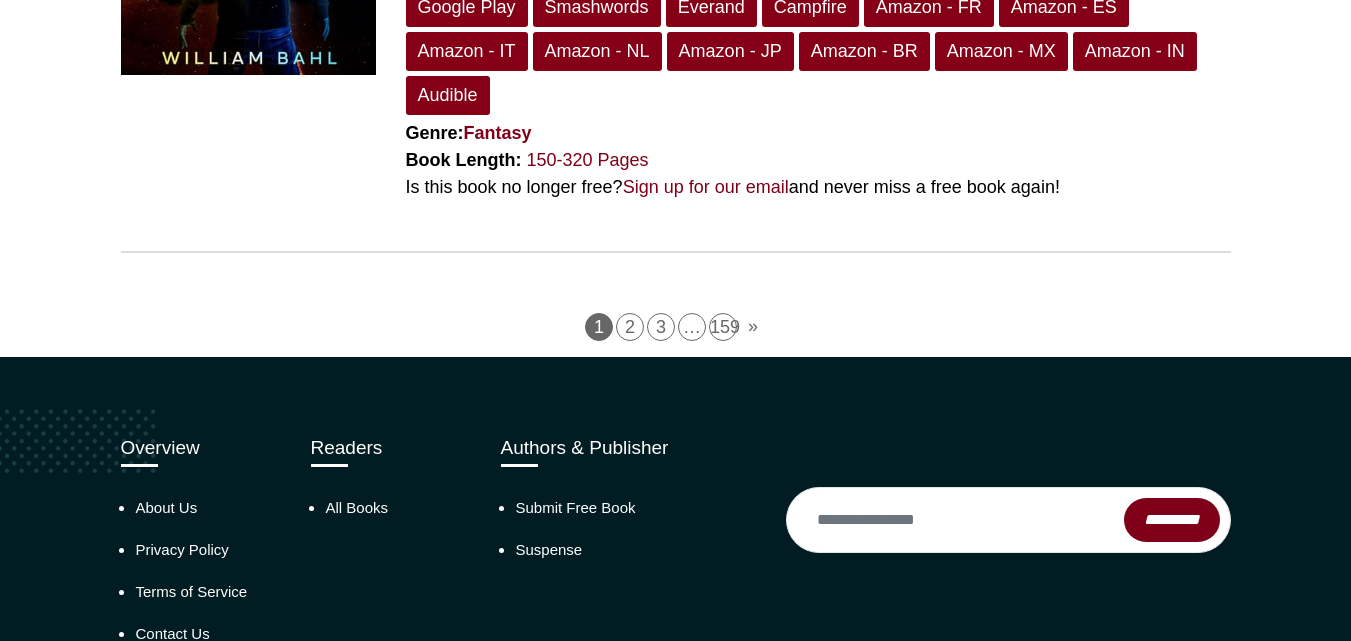 scroll, scrollTop: 5605, scrollLeft: 0, axis: vertical 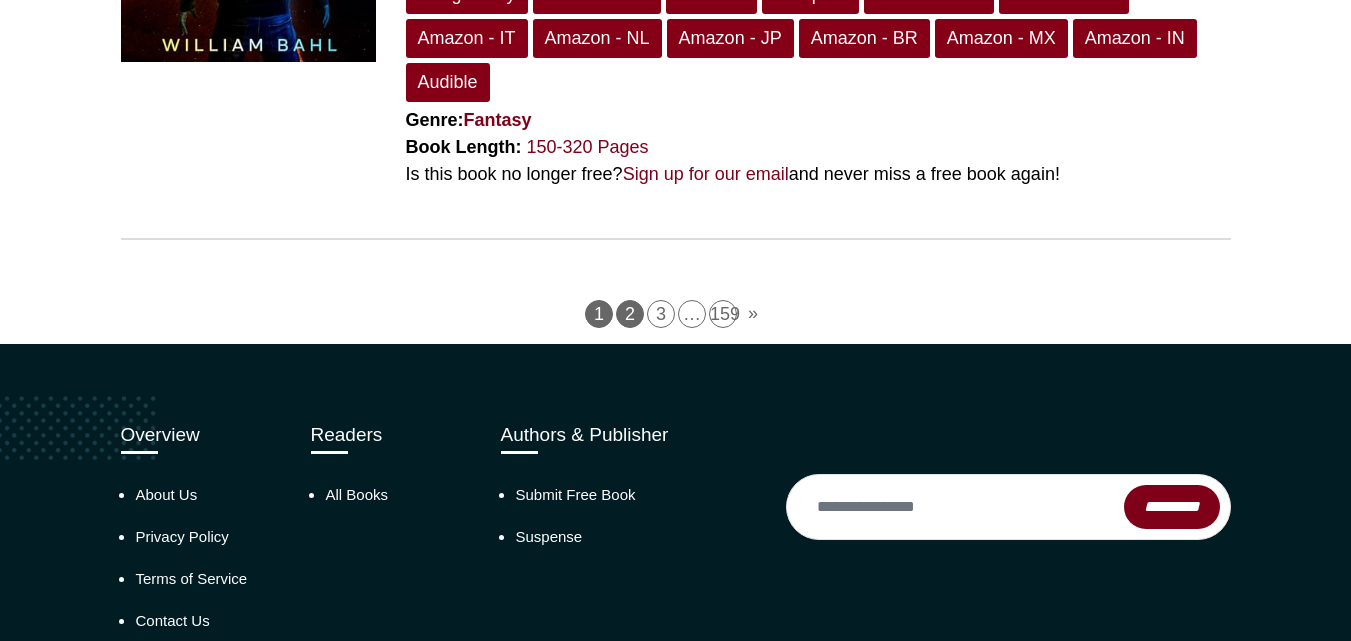 click on "2" at bounding box center [630, 314] 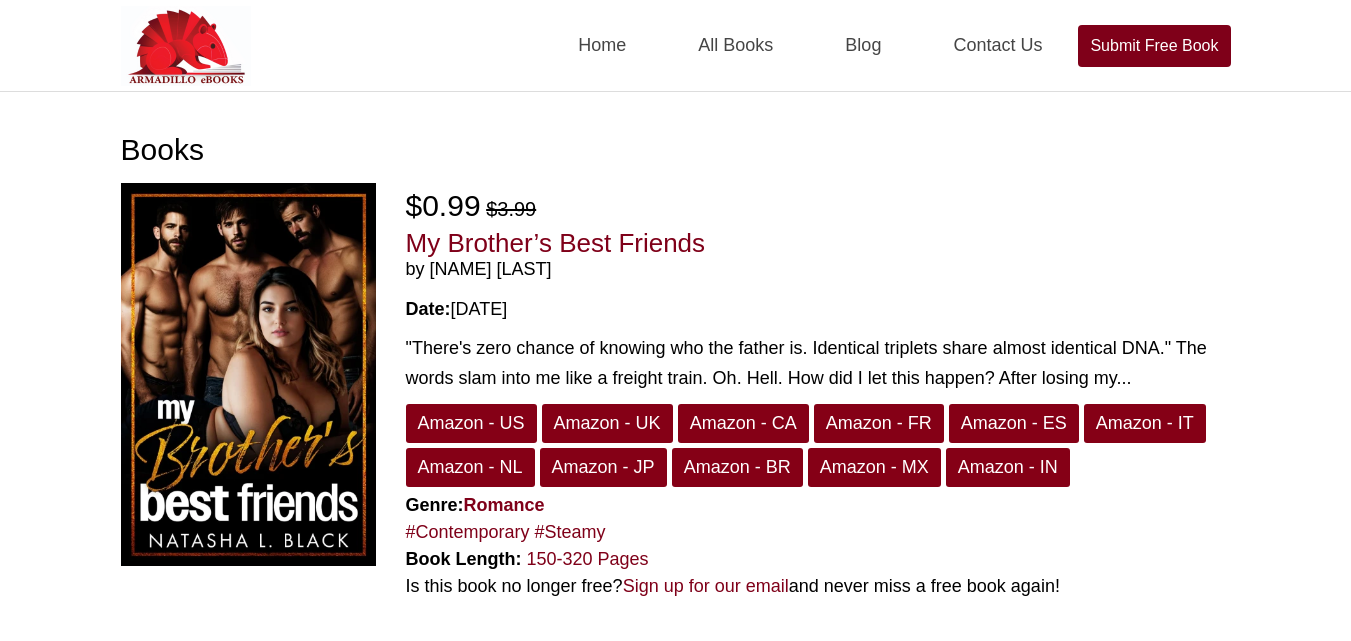 scroll, scrollTop: 0, scrollLeft: 0, axis: both 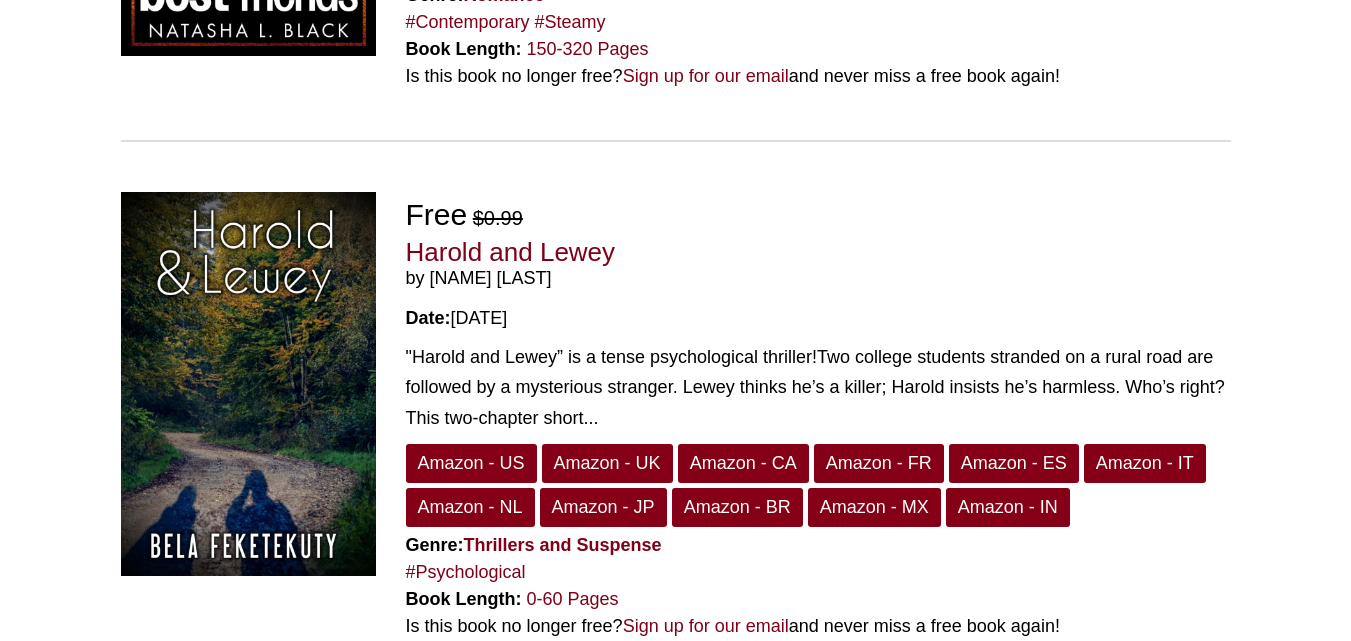 drag, startPoint x: 569, startPoint y: 283, endPoint x: 431, endPoint y: 270, distance: 138.61096 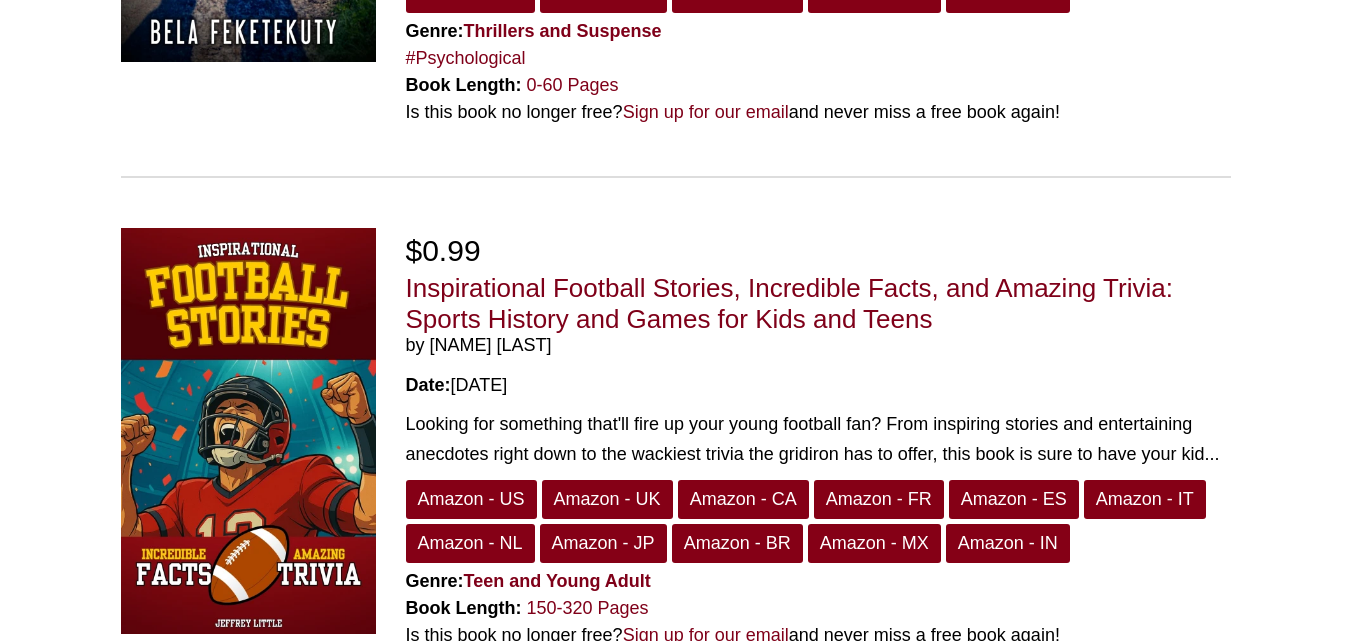 scroll, scrollTop: 1026, scrollLeft: 0, axis: vertical 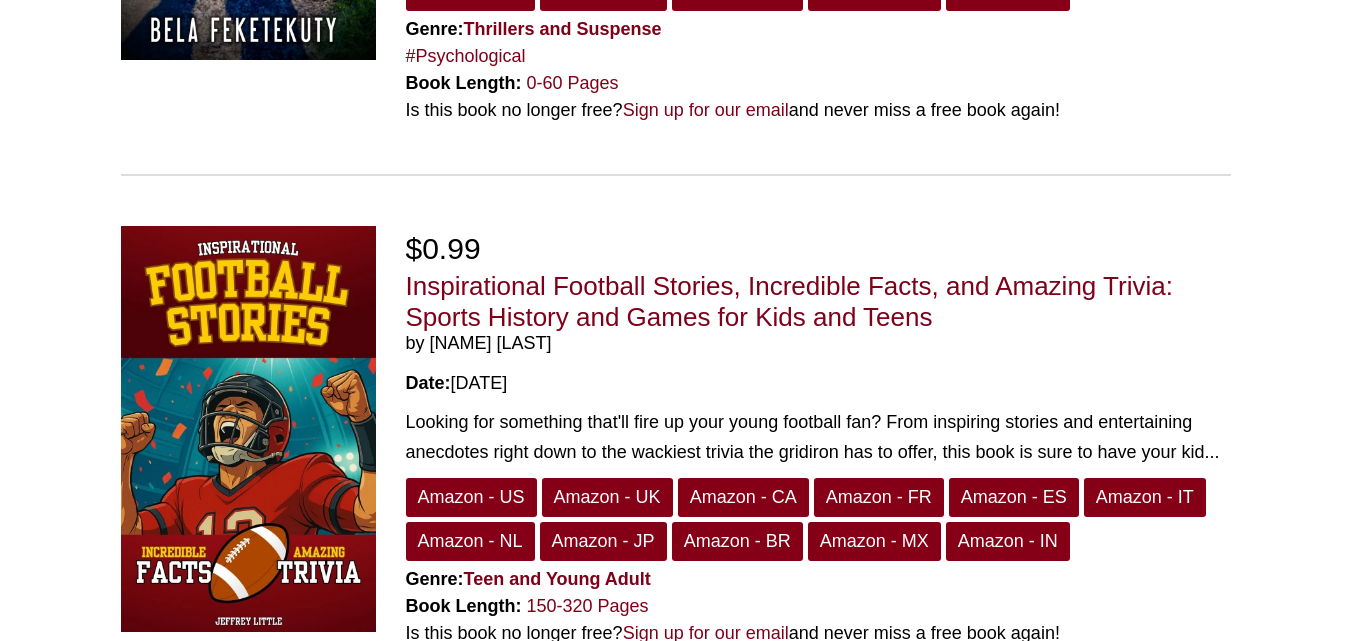 drag, startPoint x: 561, startPoint y: 353, endPoint x: 425, endPoint y: 343, distance: 136.36716 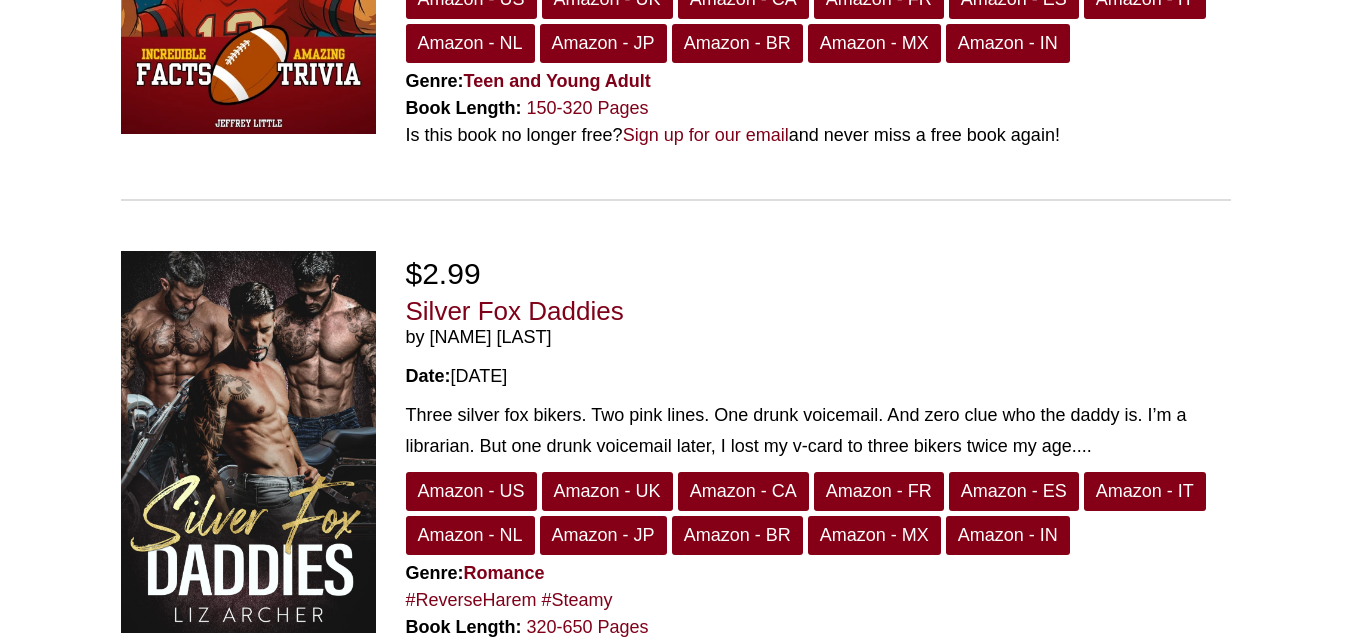 scroll, scrollTop: 1525, scrollLeft: 0, axis: vertical 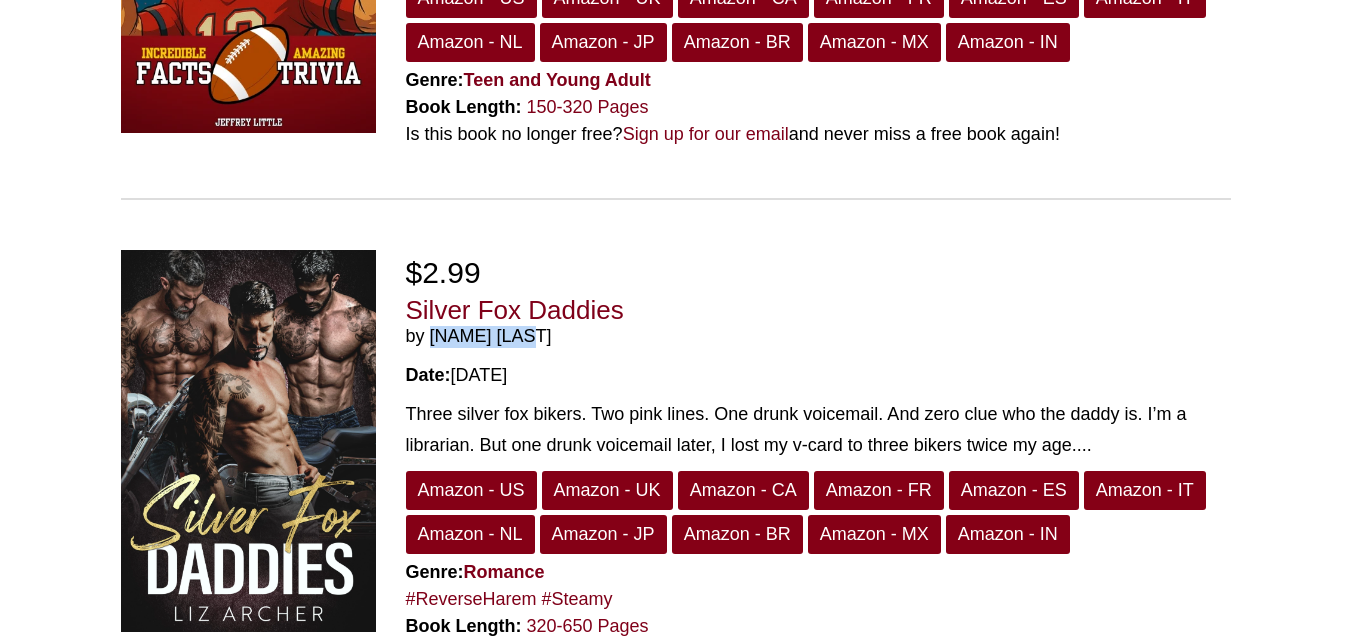 drag, startPoint x: 523, startPoint y: 339, endPoint x: 428, endPoint y: 338, distance: 95.005264 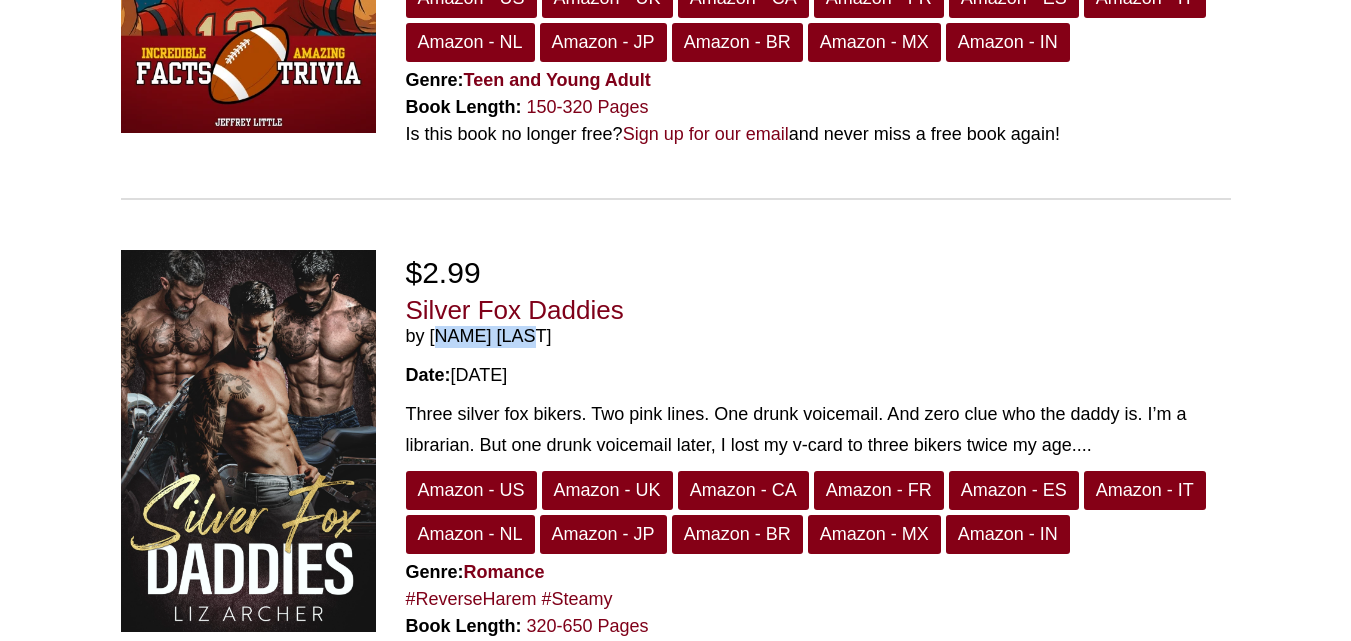 copy on "Liz Archer" 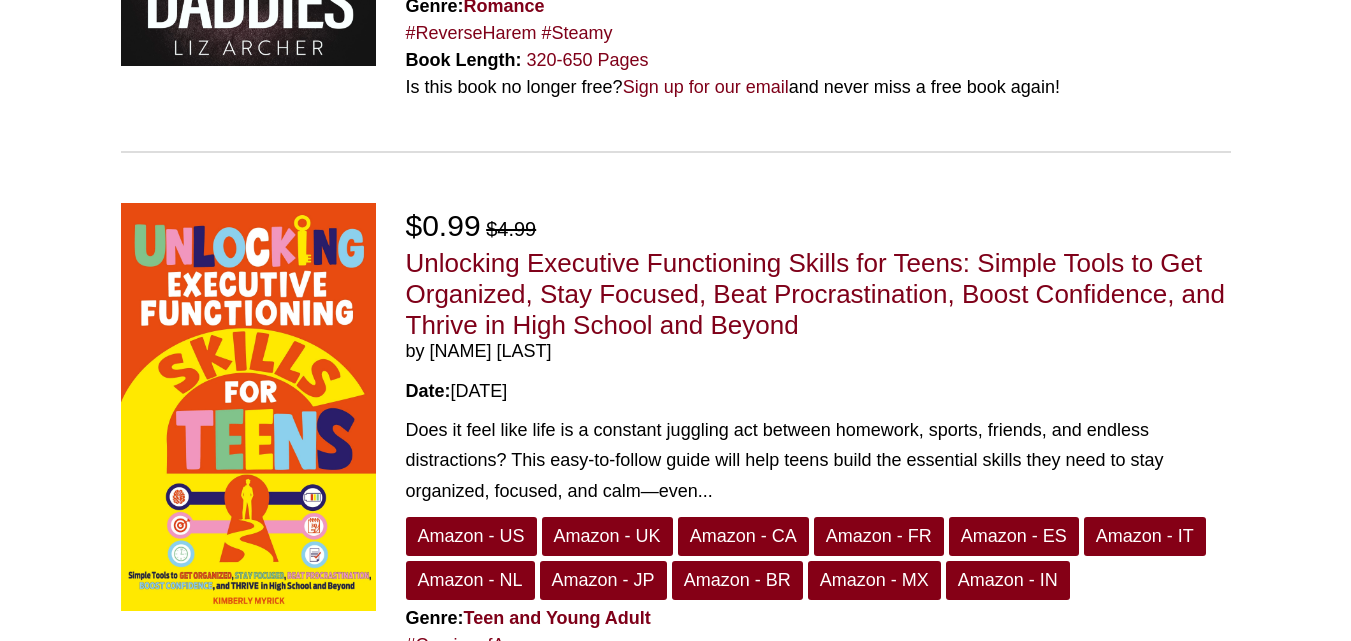 scroll, scrollTop: 2096, scrollLeft: 0, axis: vertical 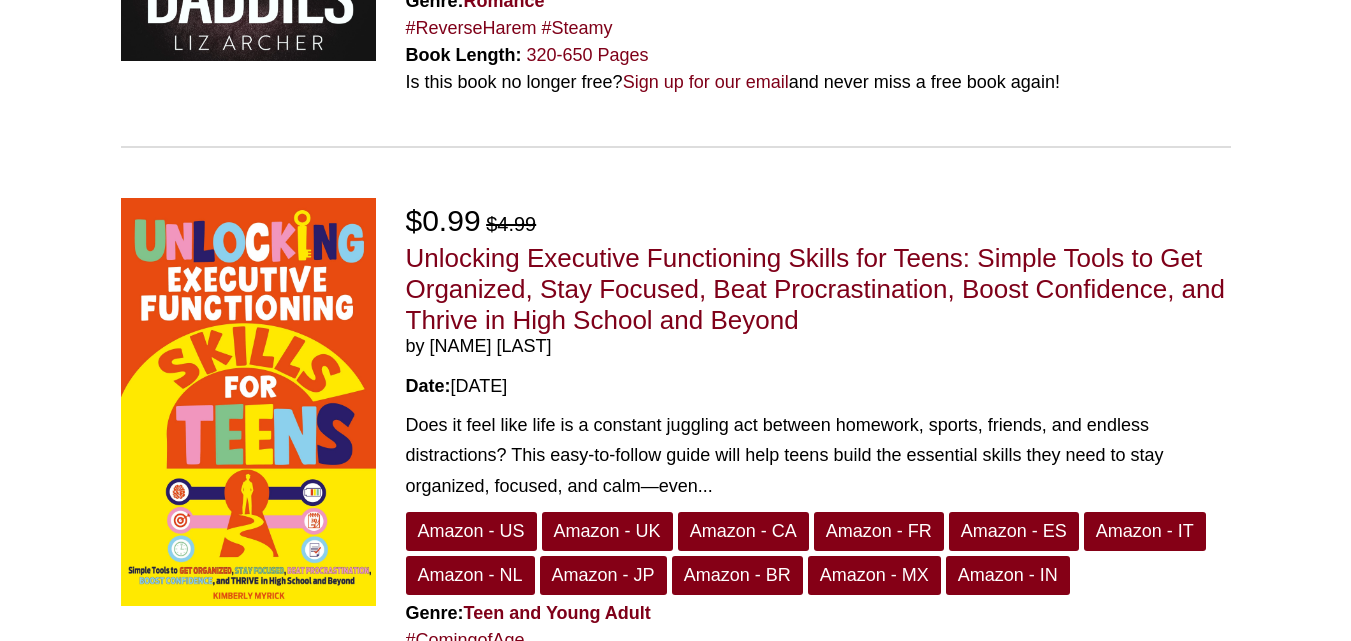 drag, startPoint x: 571, startPoint y: 351, endPoint x: 432, endPoint y: 340, distance: 139.43457 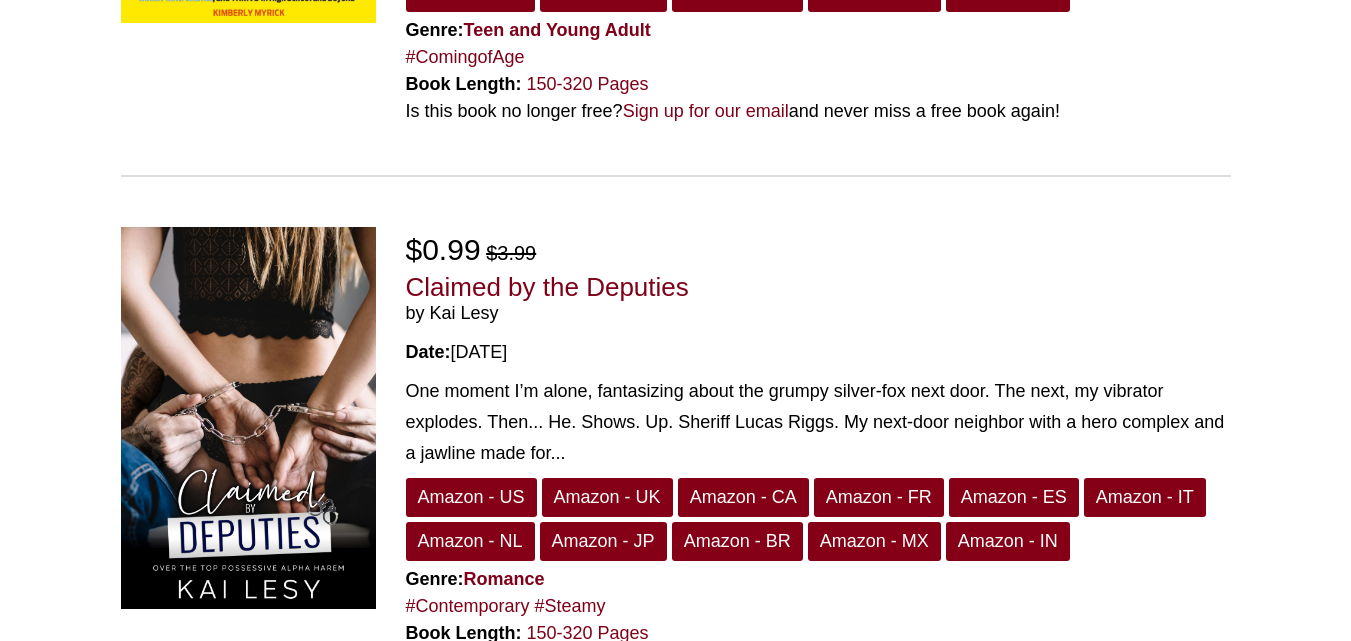scroll, scrollTop: 2680, scrollLeft: 0, axis: vertical 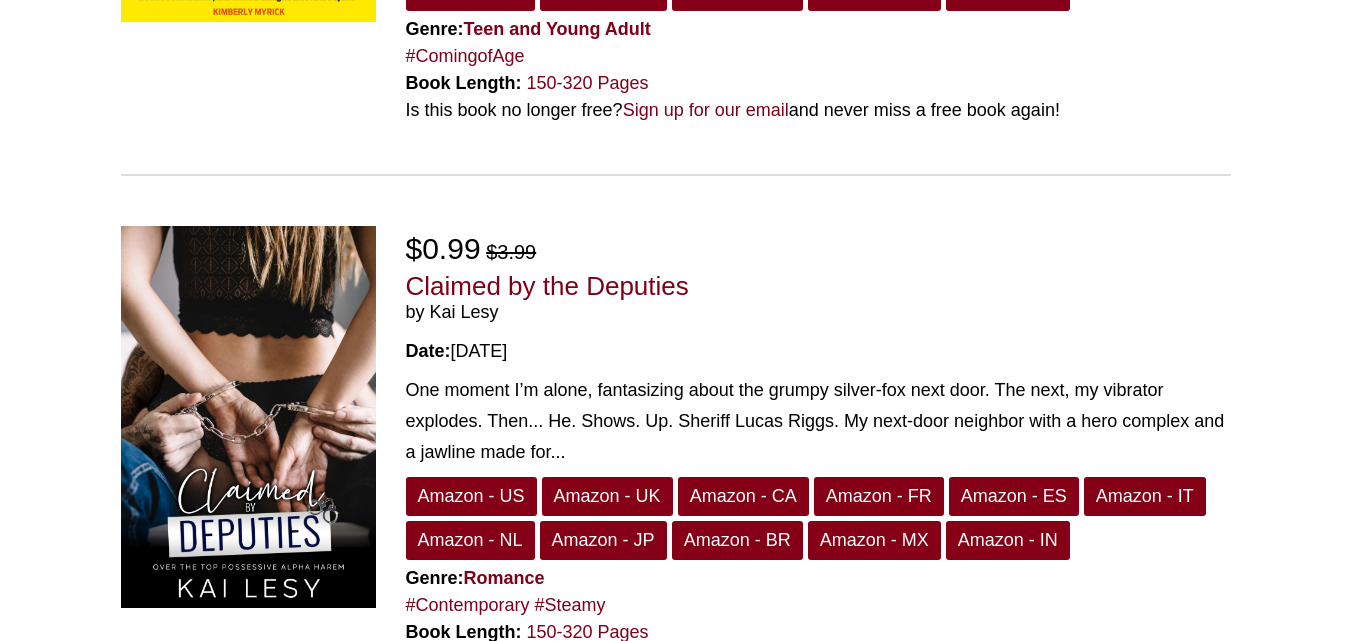 drag, startPoint x: 530, startPoint y: 311, endPoint x: 426, endPoint y: 306, distance: 104.120125 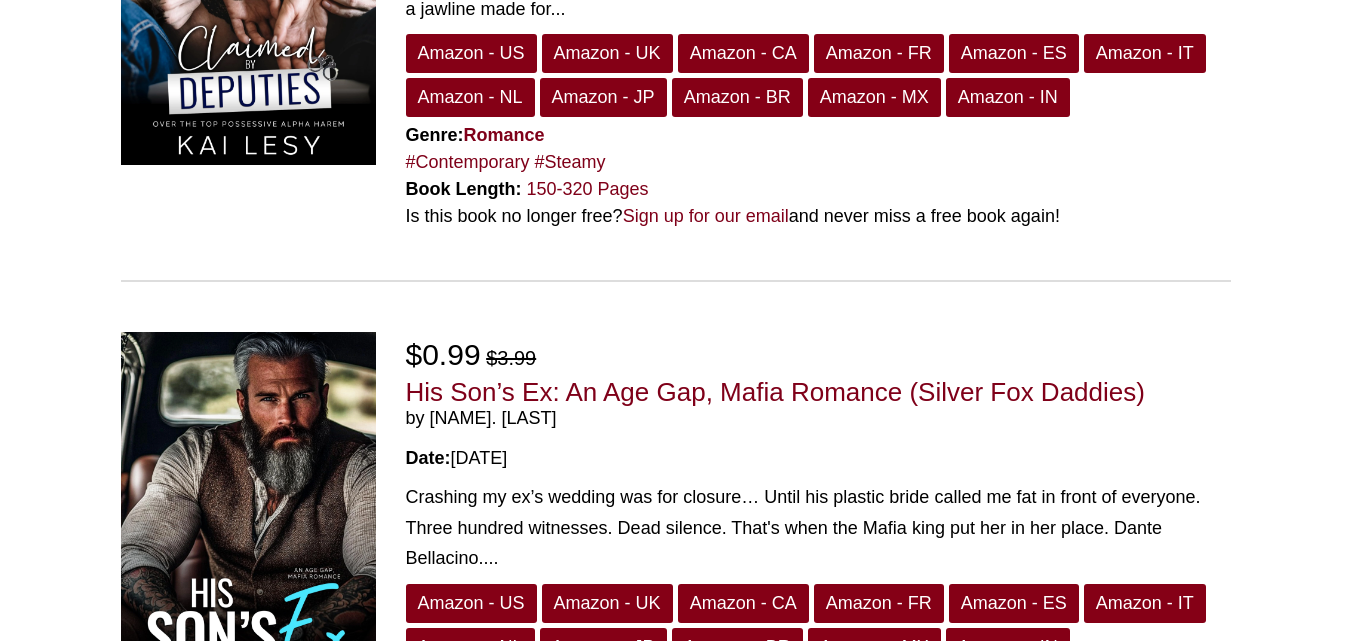 scroll, scrollTop: 3138, scrollLeft: 0, axis: vertical 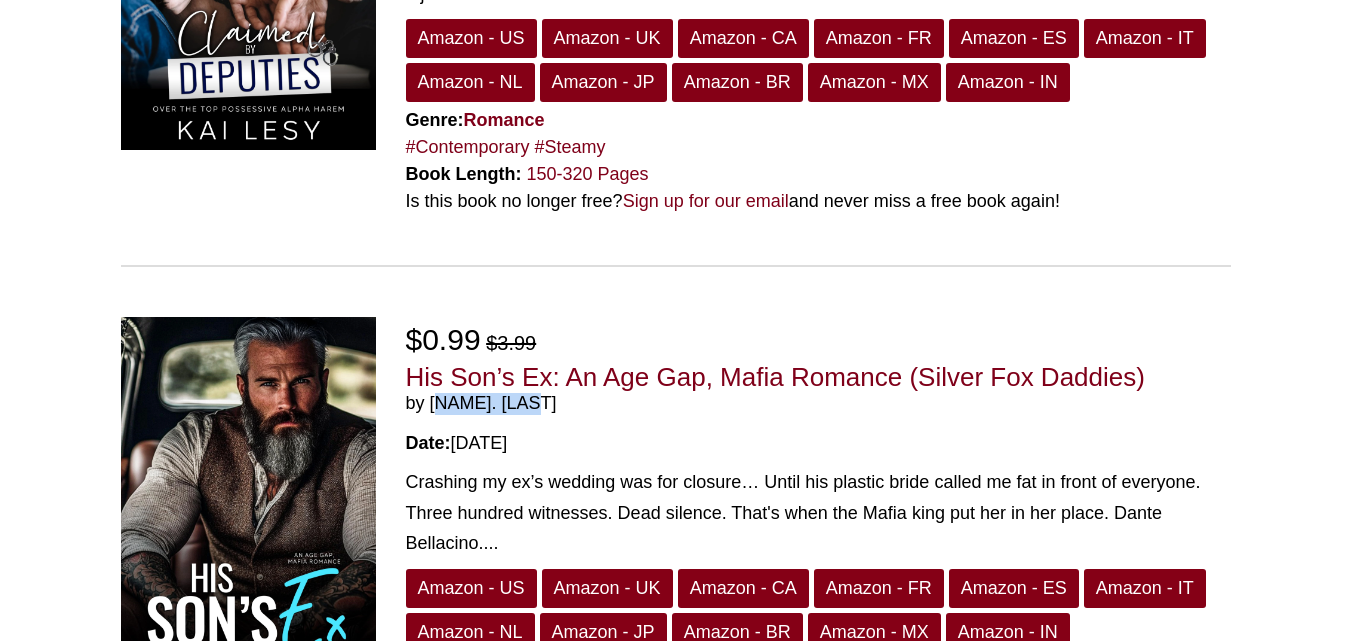 drag, startPoint x: 551, startPoint y: 397, endPoint x: 429, endPoint y: 395, distance: 122.016396 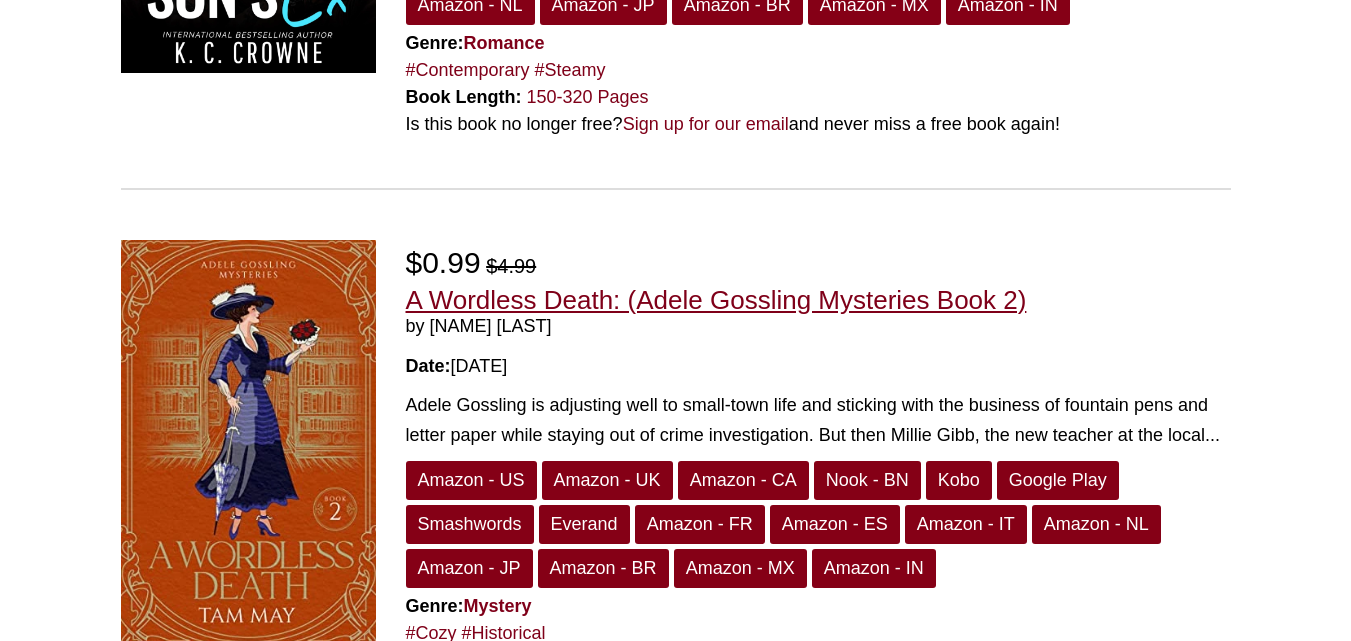 scroll, scrollTop: 3773, scrollLeft: 0, axis: vertical 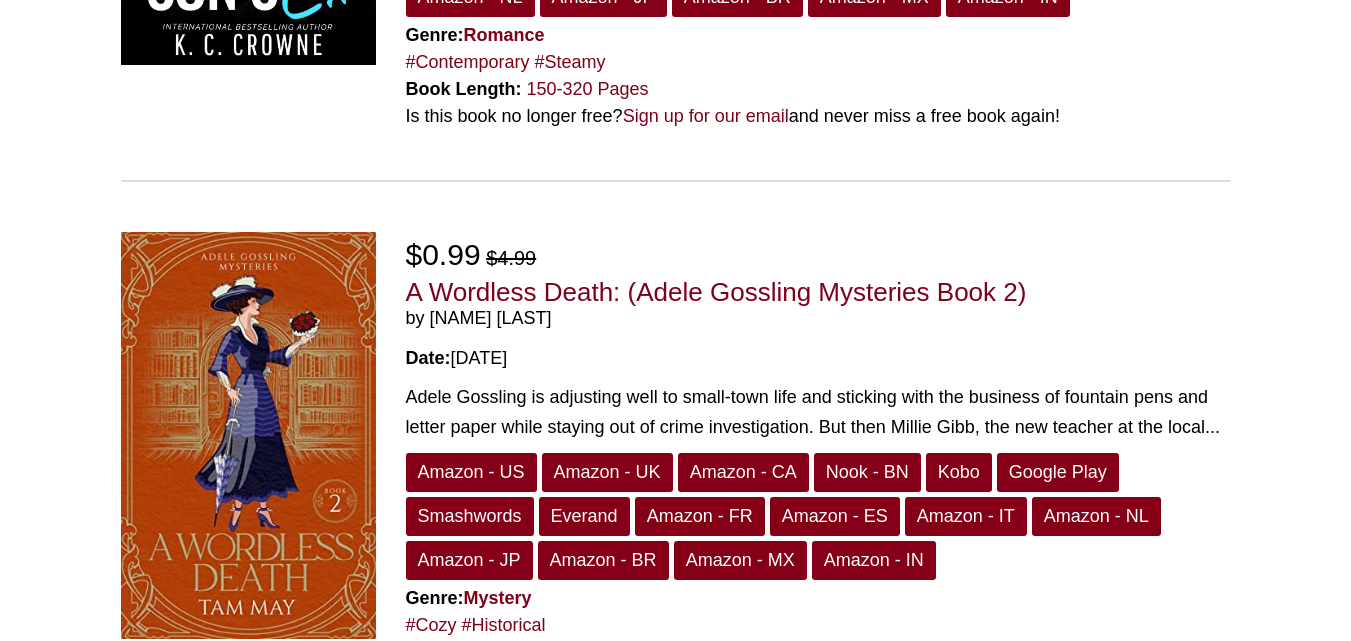 drag, startPoint x: 518, startPoint y: 333, endPoint x: 556, endPoint y: 321, distance: 39.849716 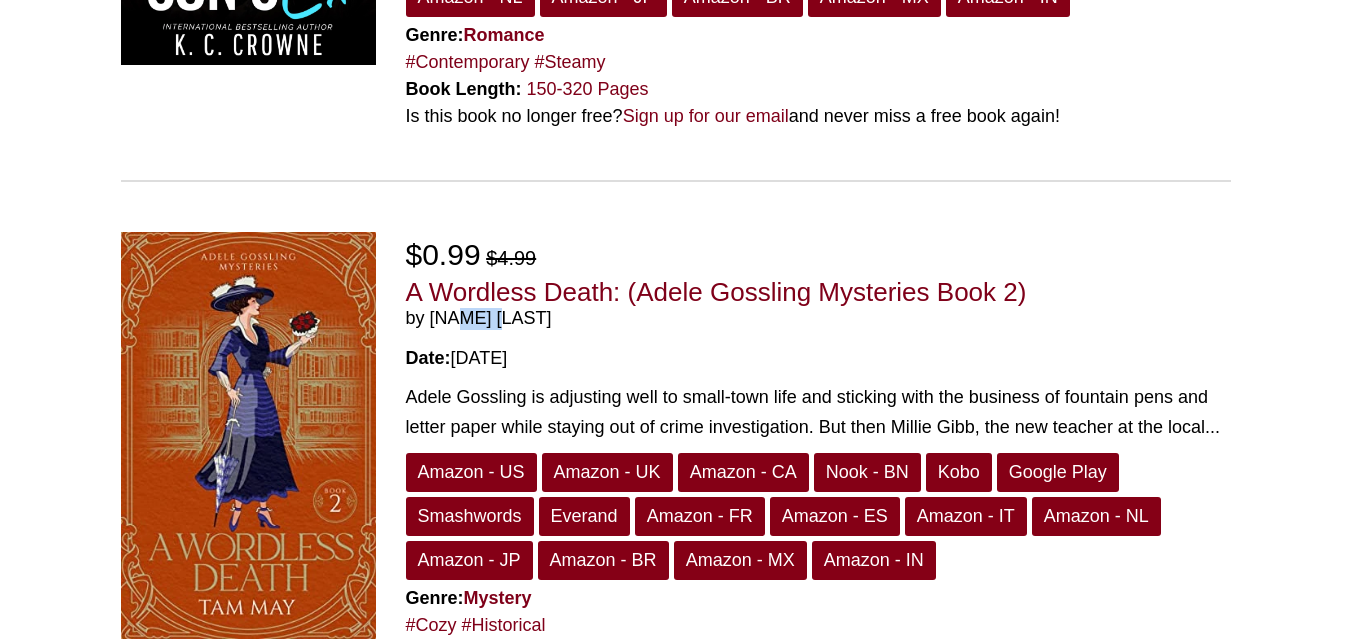 drag, startPoint x: 516, startPoint y: 318, endPoint x: 427, endPoint y: 312, distance: 89.20202 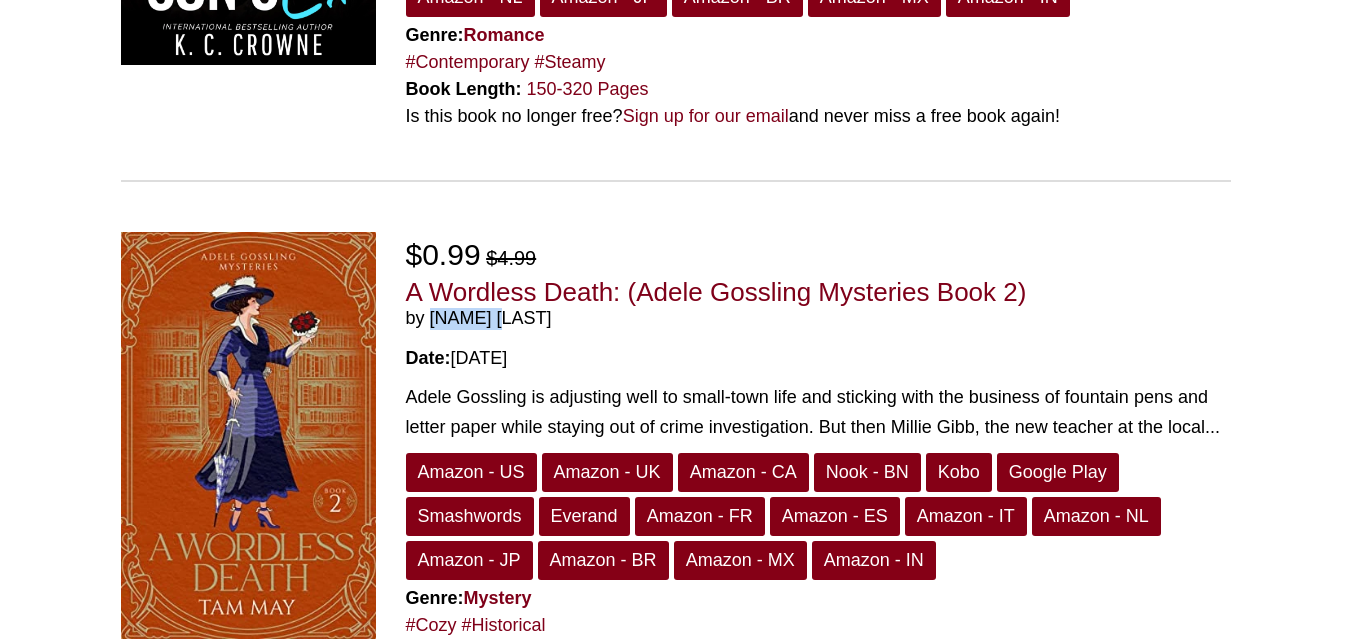 copy on "Tam May" 